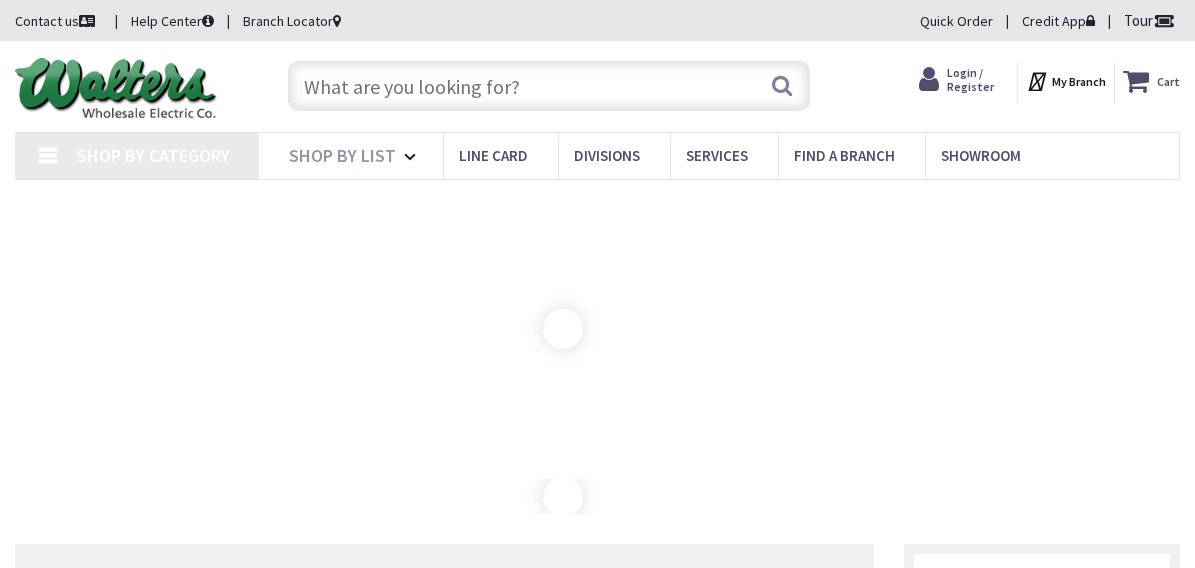 scroll, scrollTop: 0, scrollLeft: 0, axis: both 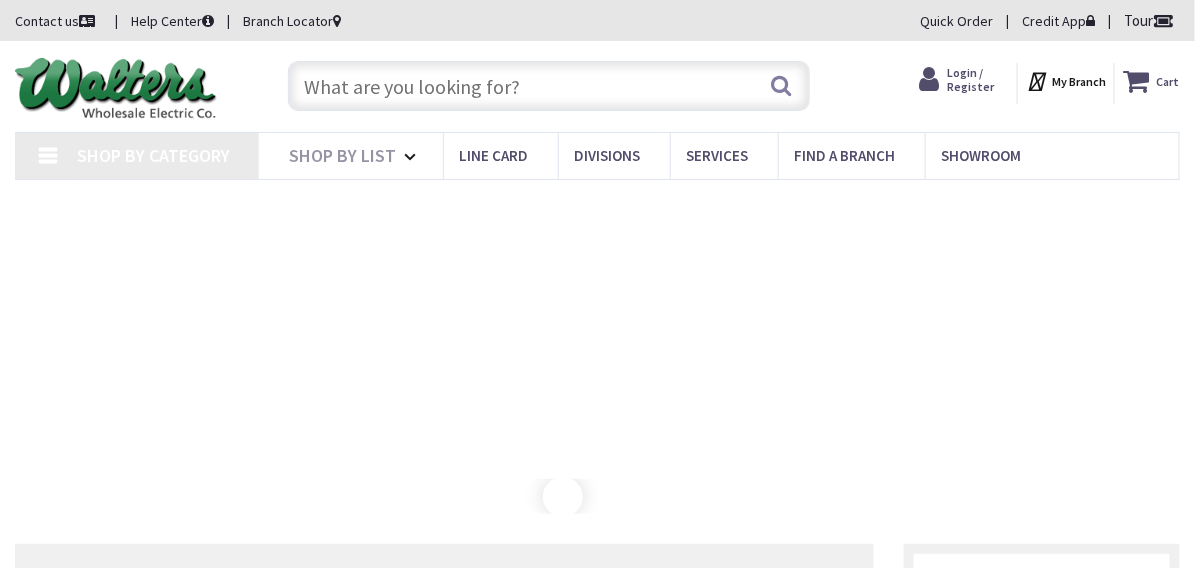 type on "[STREET], [CITY], [STATE] [ZIP], [COUNTRY]" 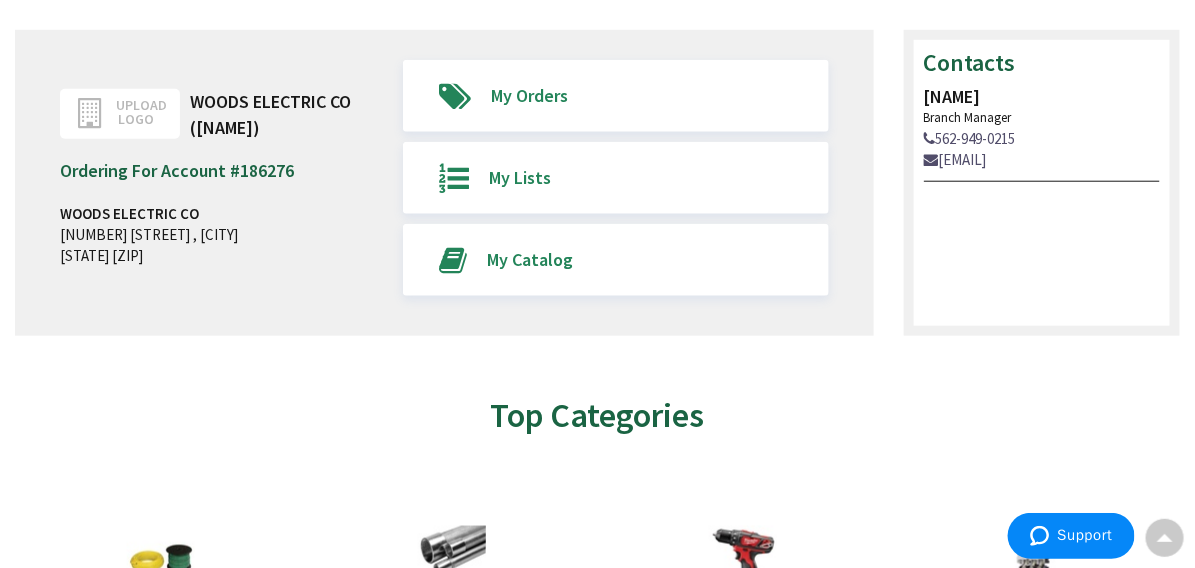 scroll, scrollTop: 400, scrollLeft: 0, axis: vertical 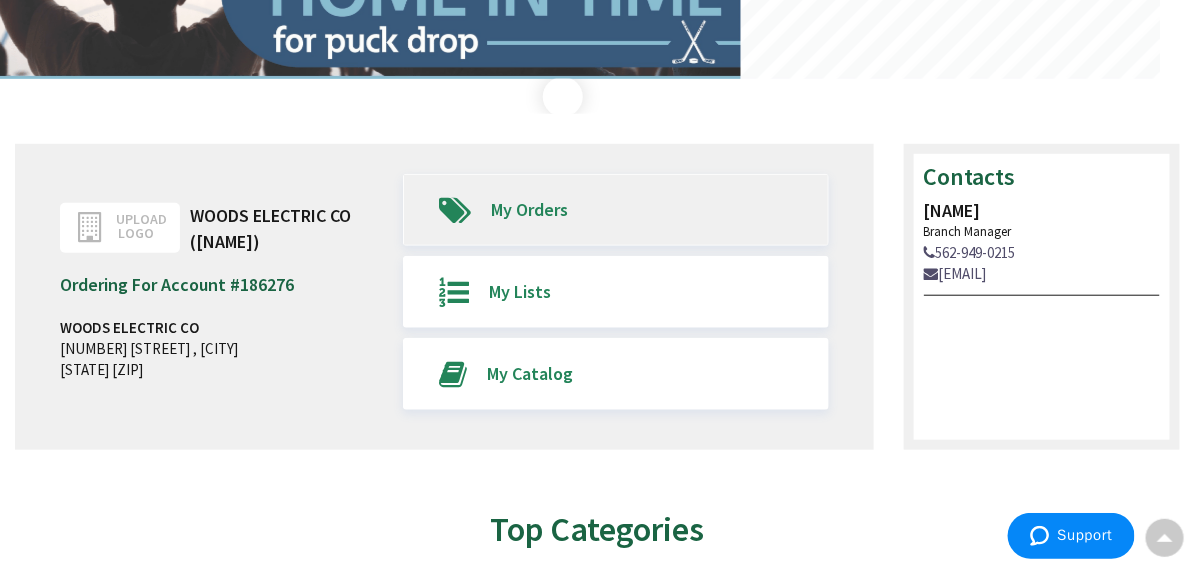 click at bounding box center [455, 210] 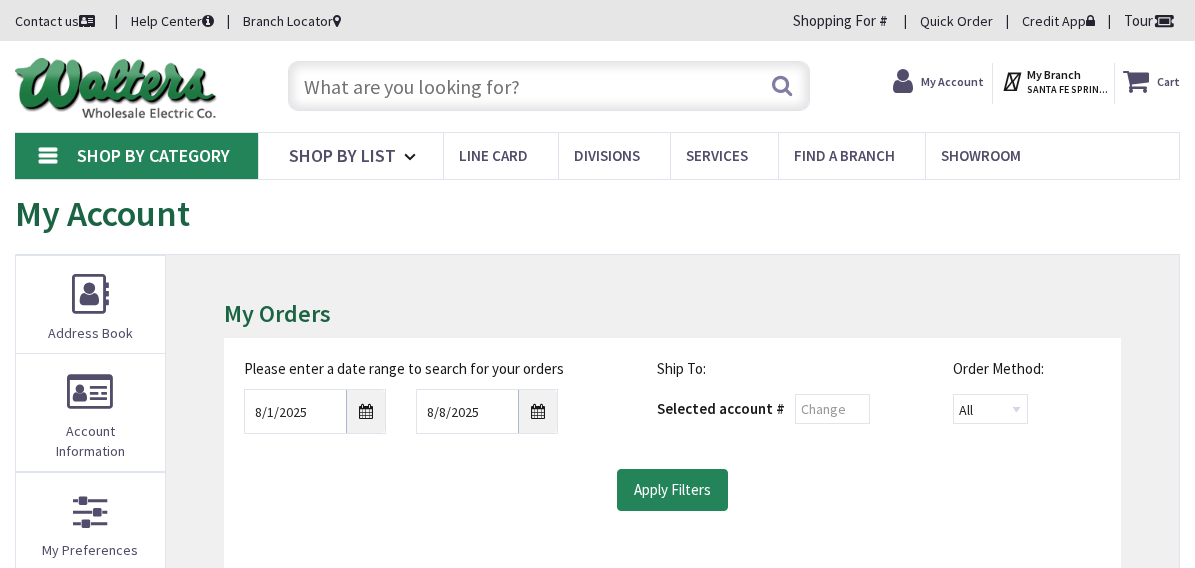 scroll, scrollTop: 0, scrollLeft: 0, axis: both 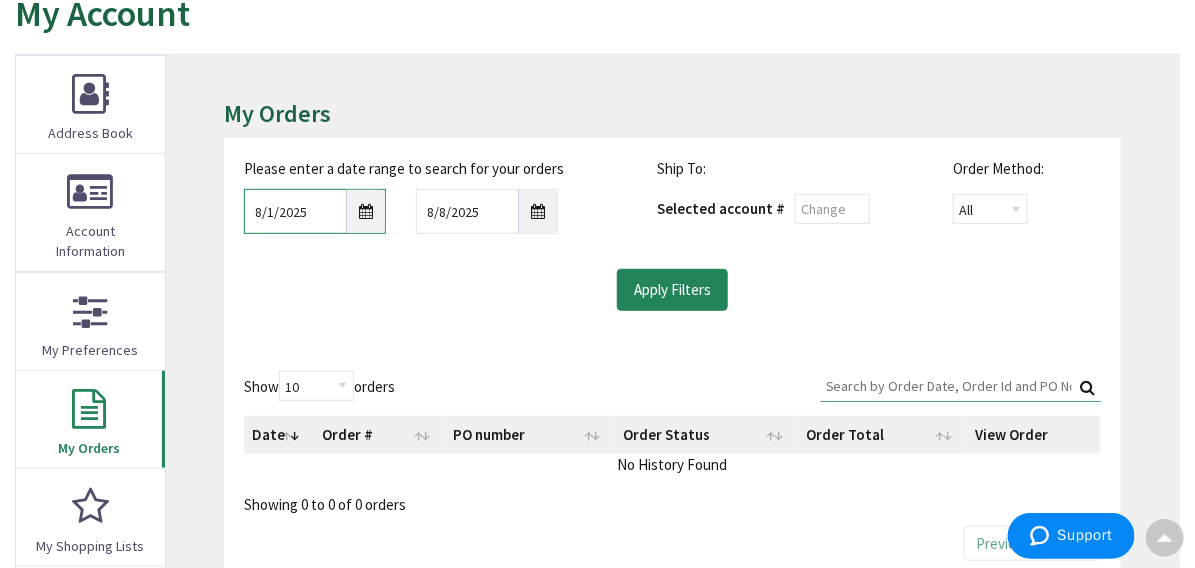 click on "8/1/2025" at bounding box center [315, 211] 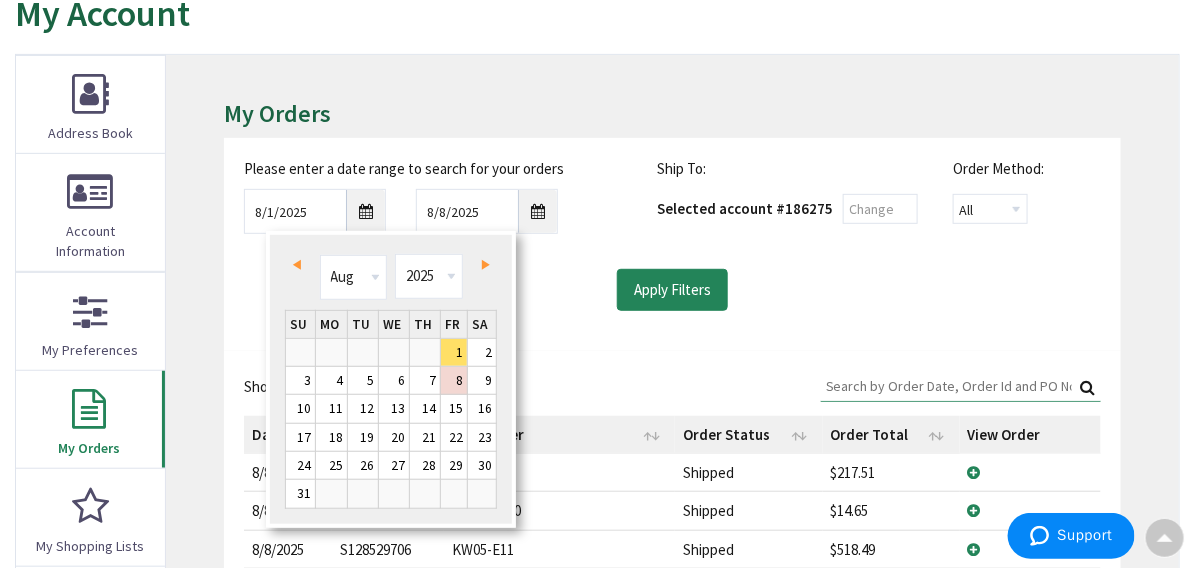 click on "Prev" at bounding box center [297, 265] 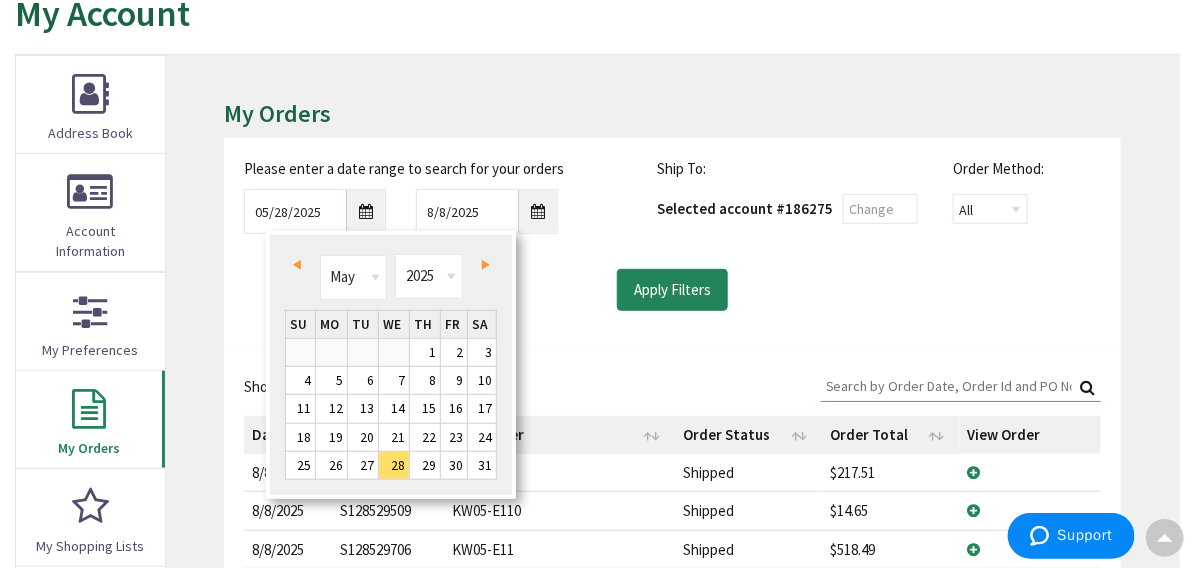 click on "Prev" at bounding box center [297, 265] 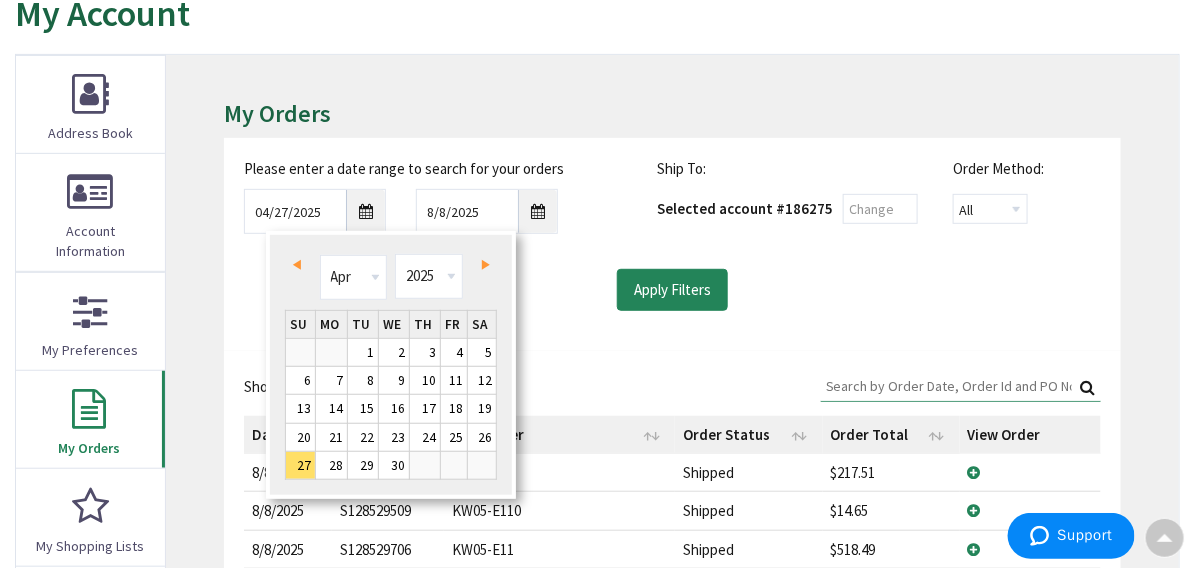 click on "Prev" at bounding box center (297, 265) 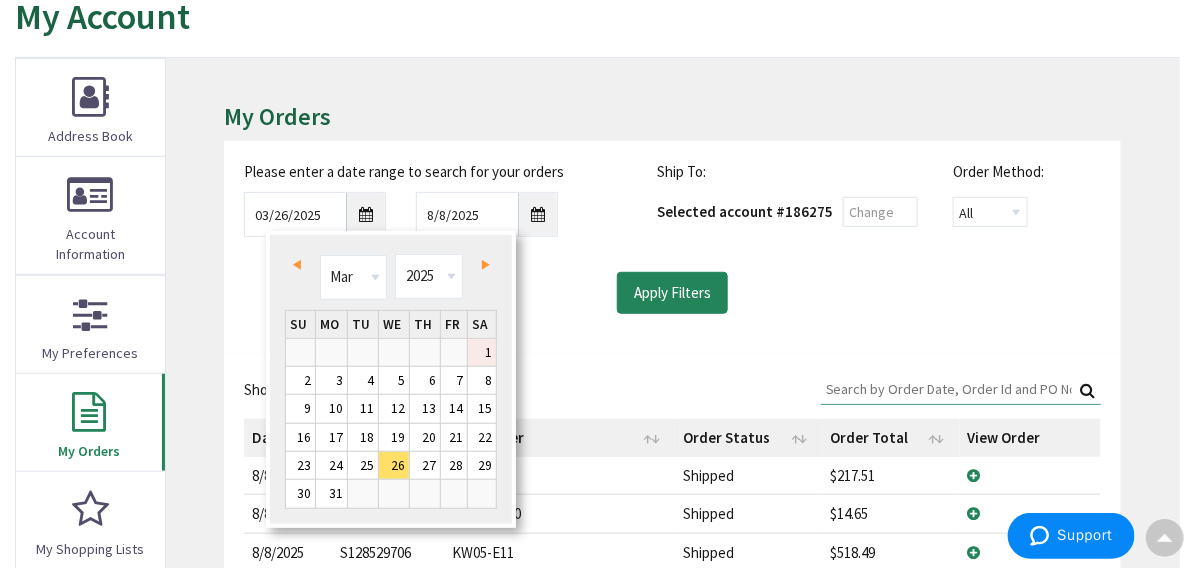 scroll, scrollTop: 202, scrollLeft: 0, axis: vertical 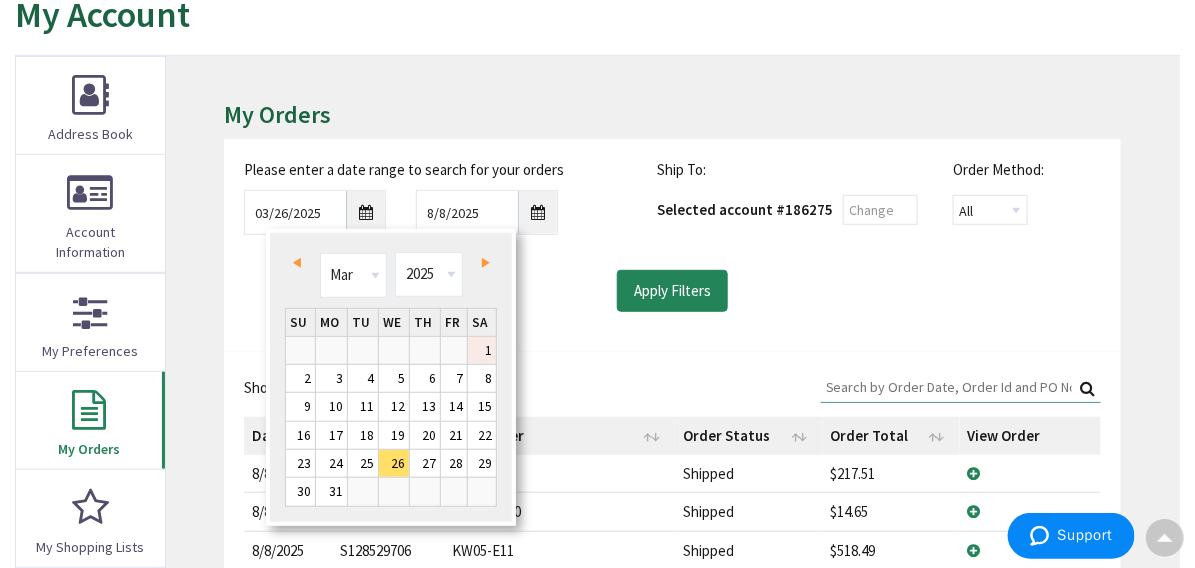 click on "1" at bounding box center [482, 350] 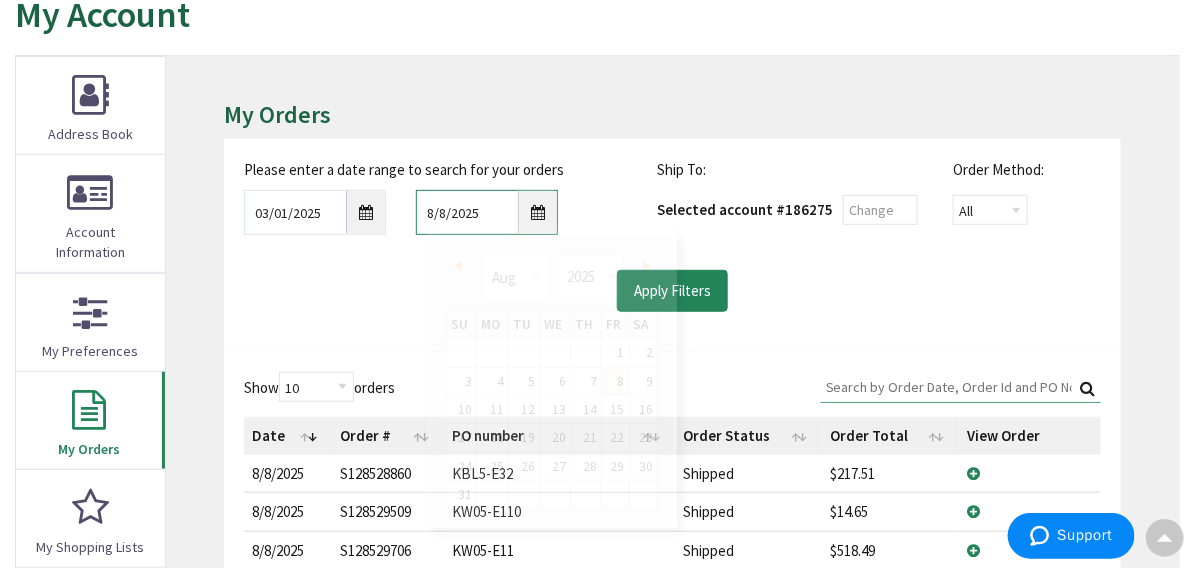 click on "8/8/2025" at bounding box center (487, 212) 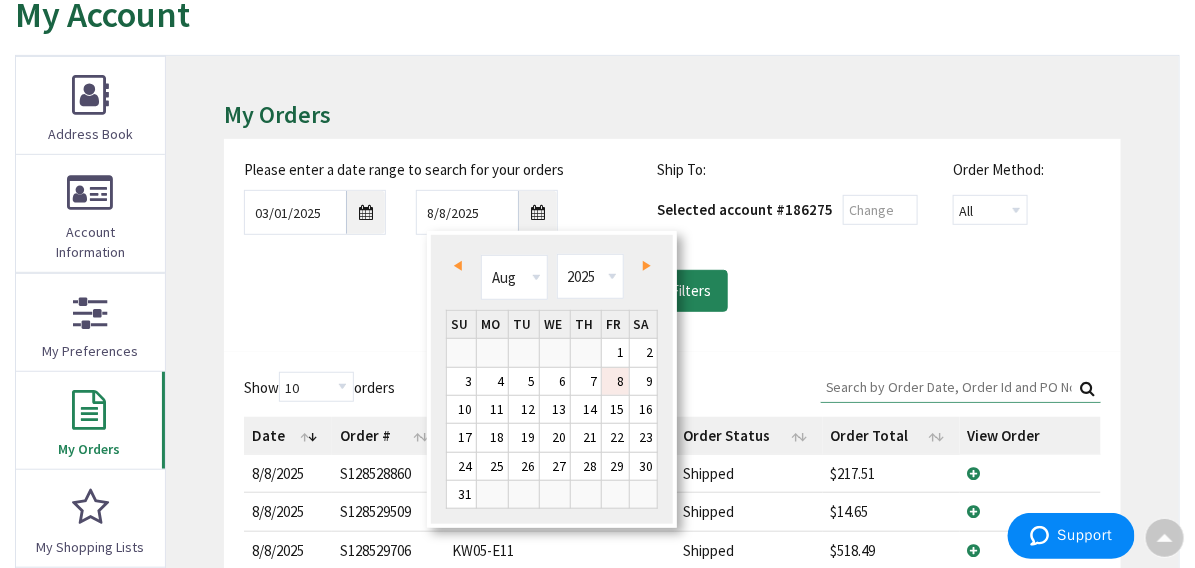click on "Prev" at bounding box center (461, 265) 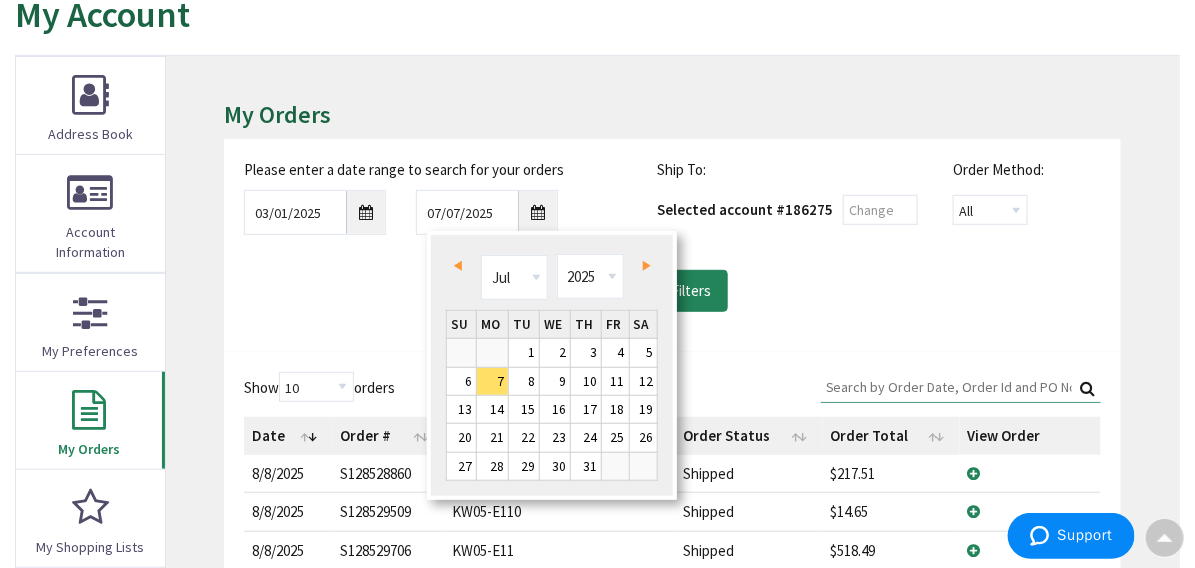 click on "Prev" at bounding box center [461, 265] 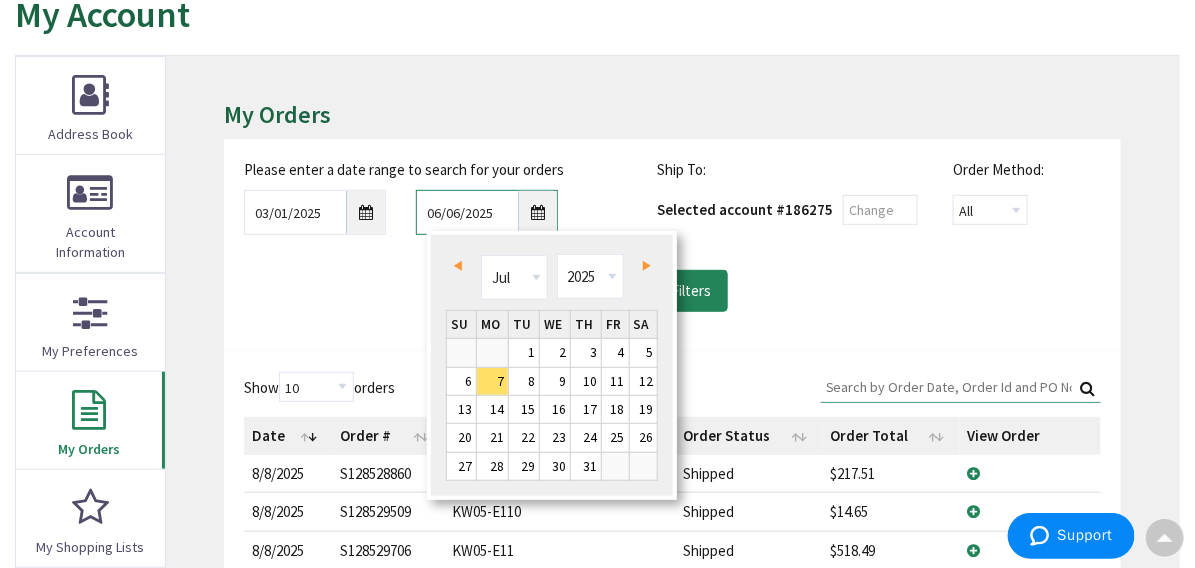 scroll, scrollTop: 0, scrollLeft: 0, axis: both 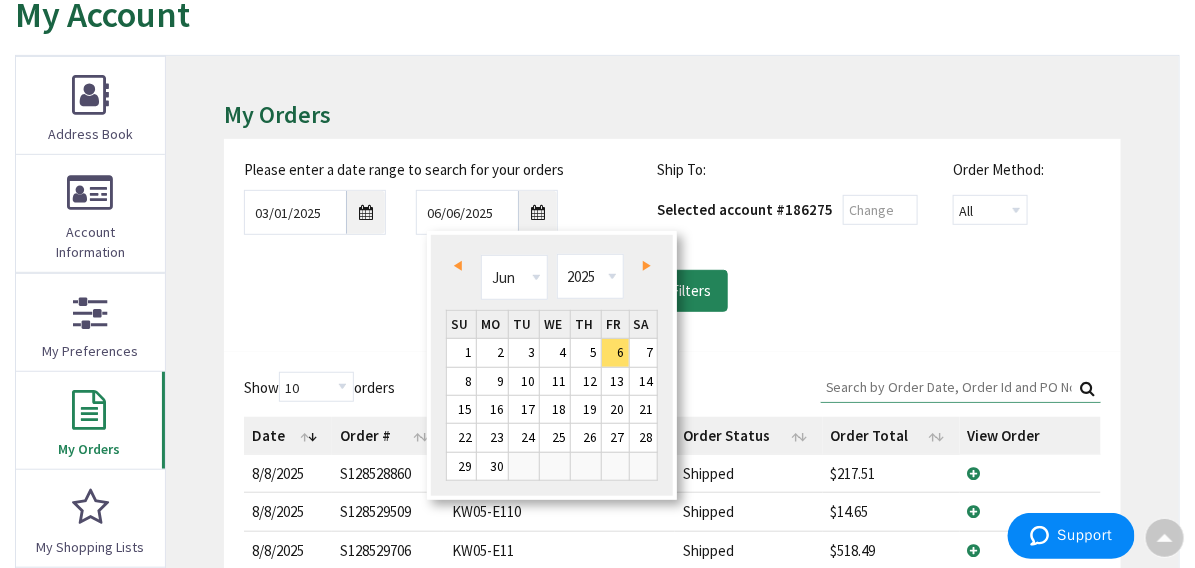 click on "Prev" at bounding box center (461, 265) 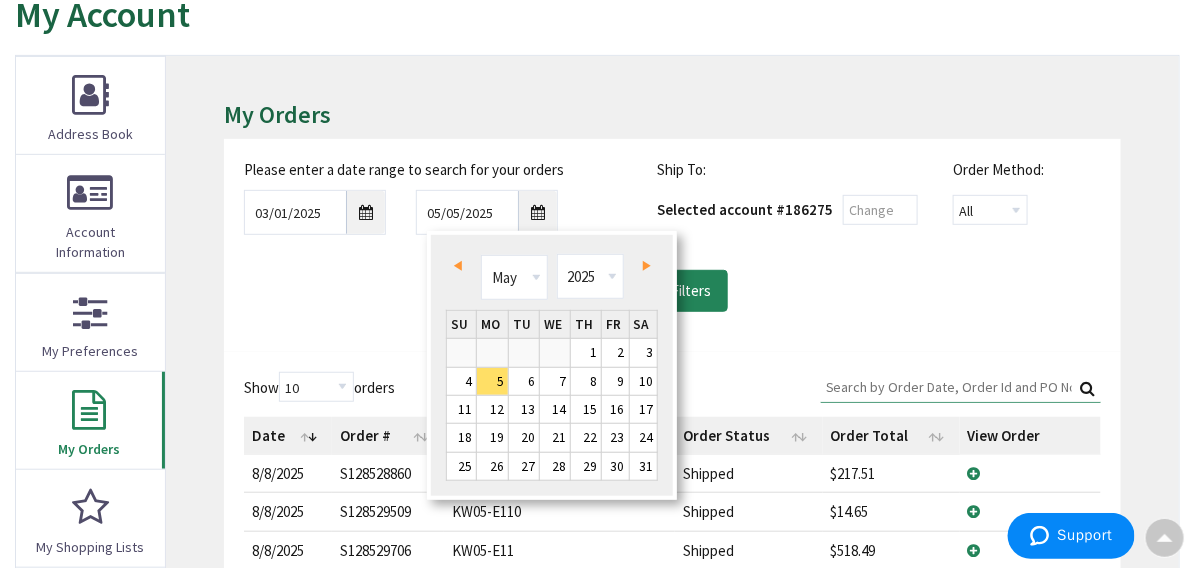 click on "Prev" at bounding box center (461, 265) 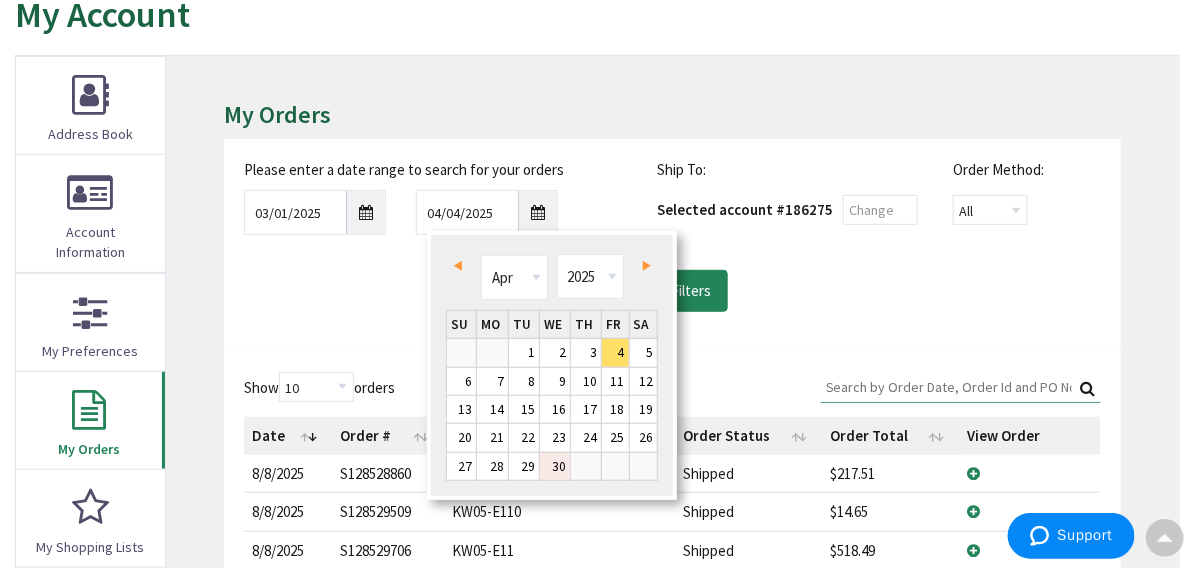 click on "30" at bounding box center [555, 466] 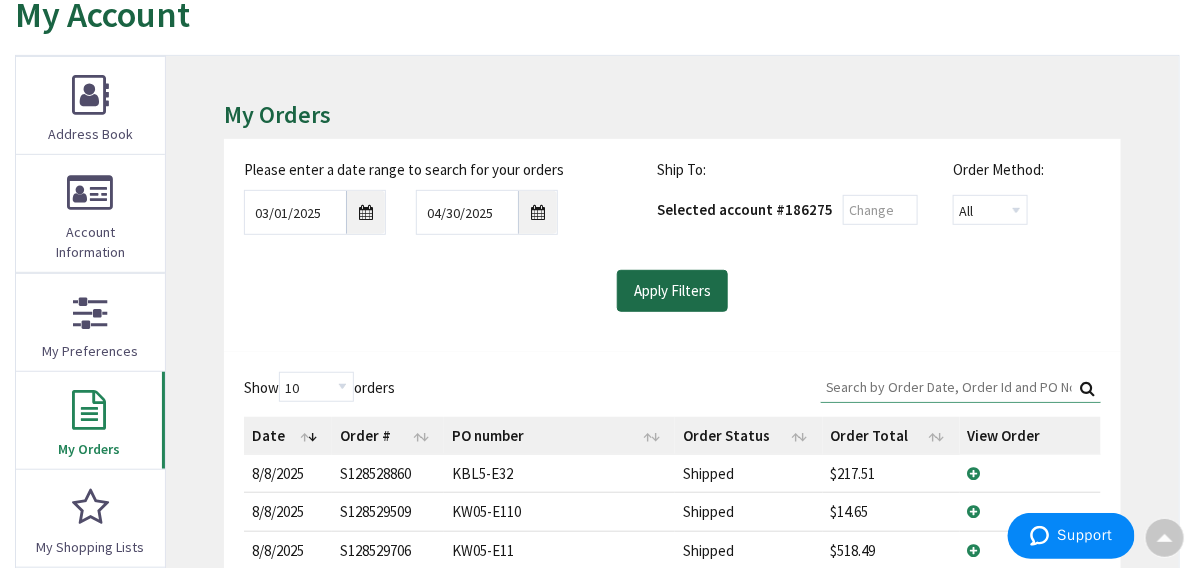 click on "Apply Filters" at bounding box center (672, 291) 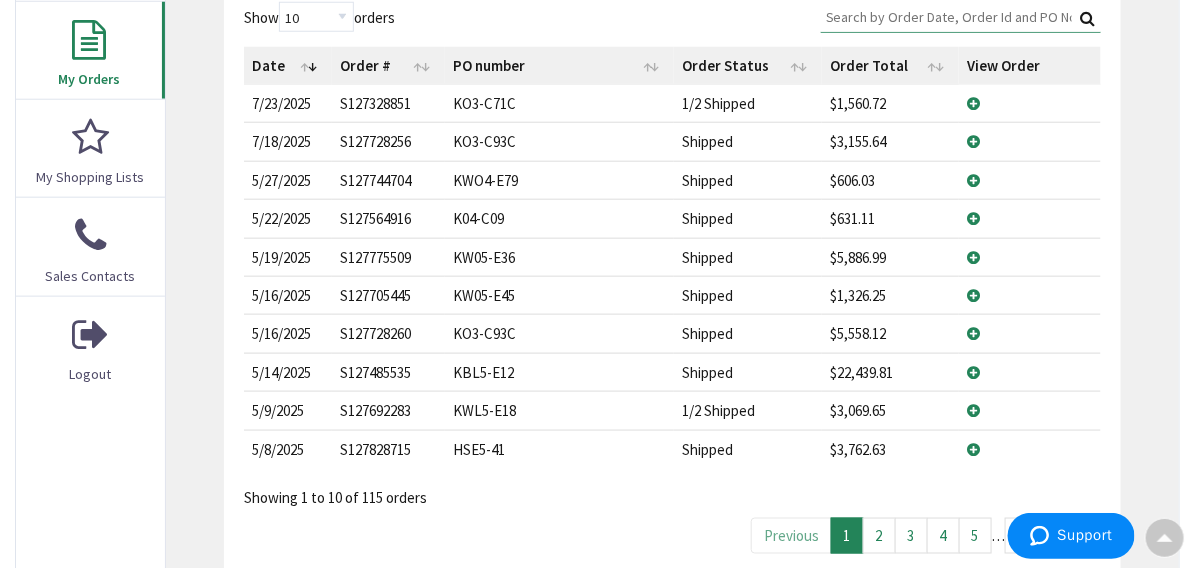scroll, scrollTop: 602, scrollLeft: 0, axis: vertical 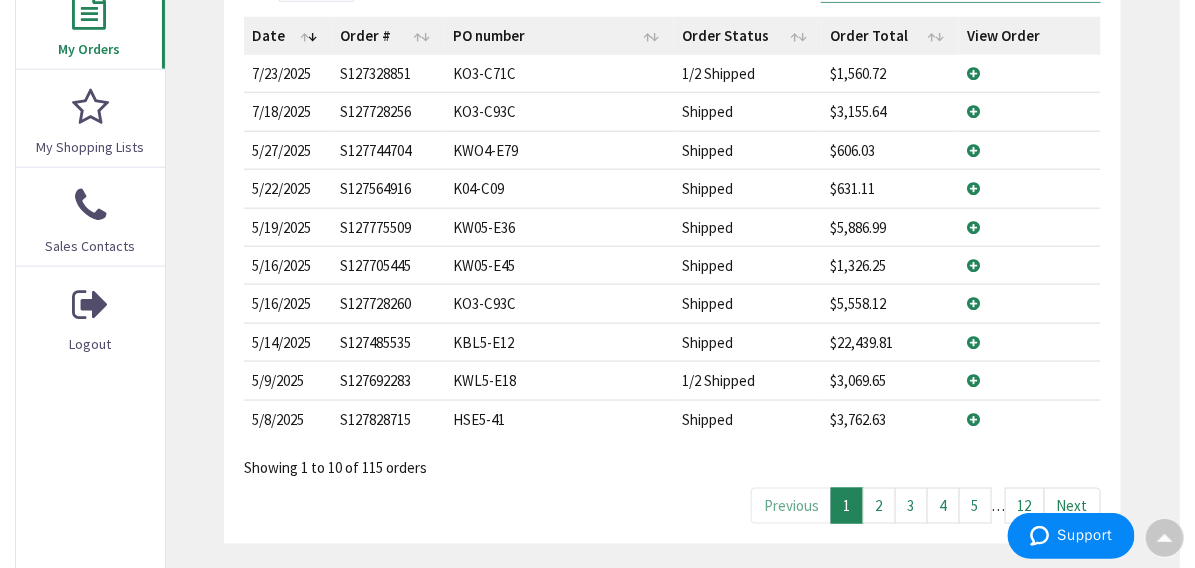 click on "2" at bounding box center [879, 505] 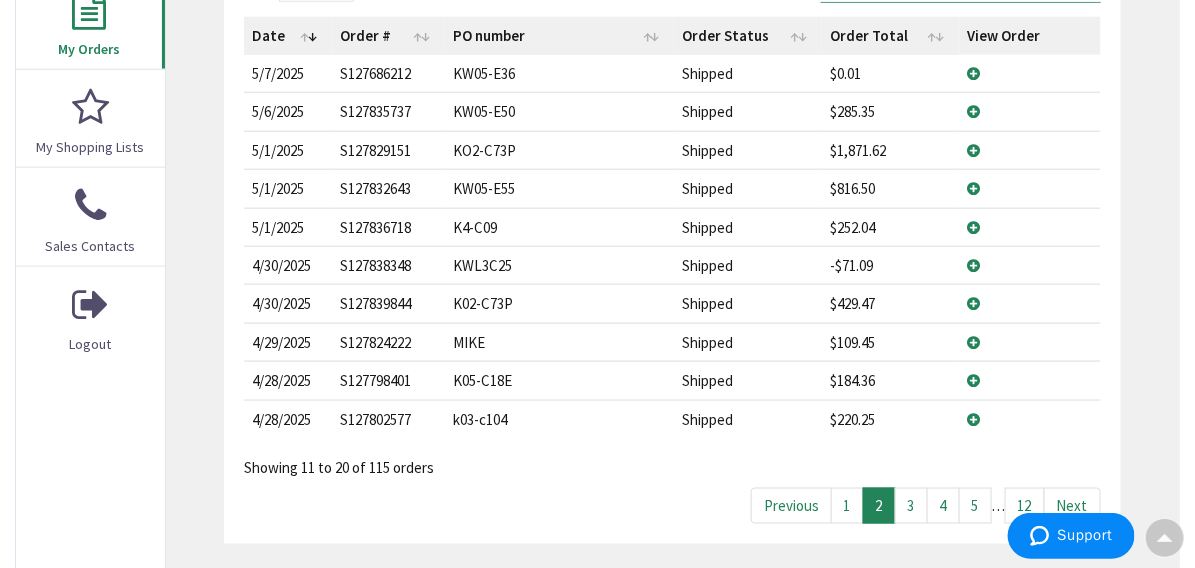 click on "3" at bounding box center (911, 505) 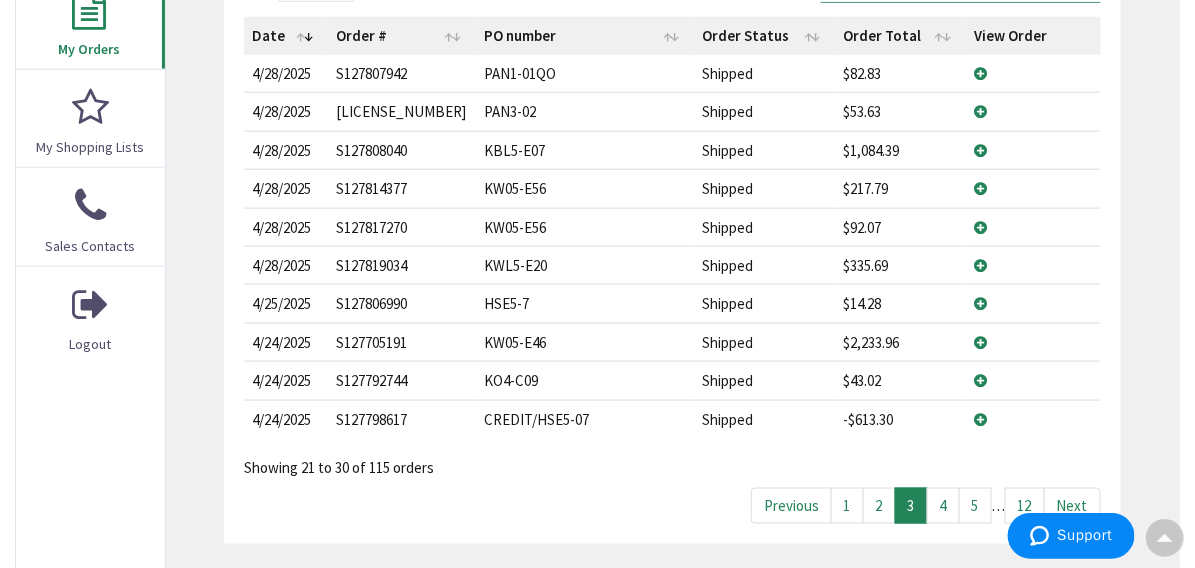 click on "4" at bounding box center (943, 505) 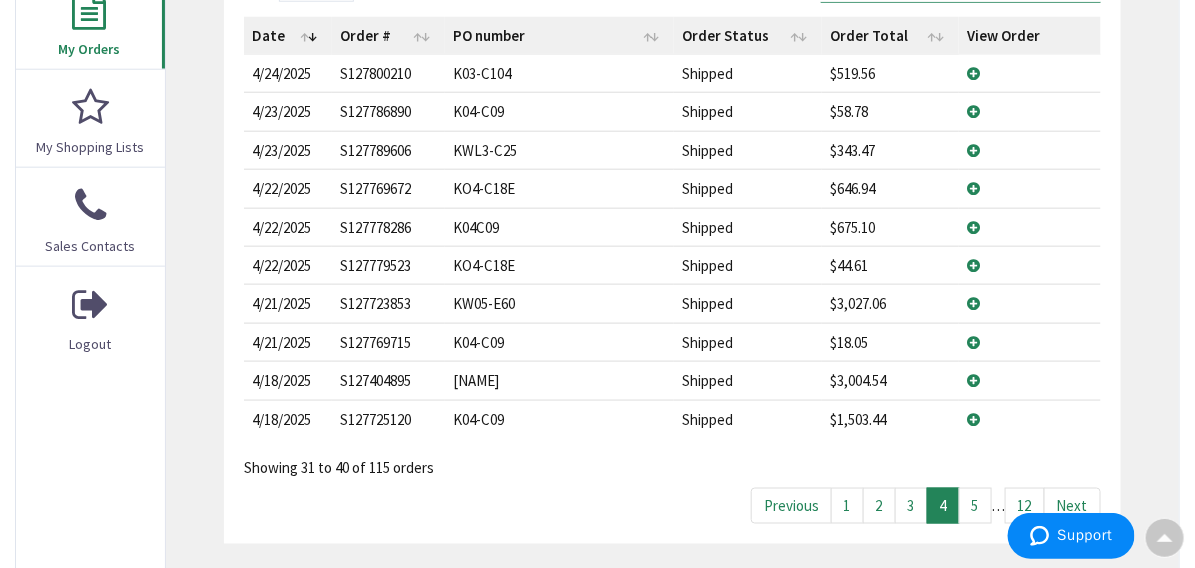 click on "5" at bounding box center (975, 505) 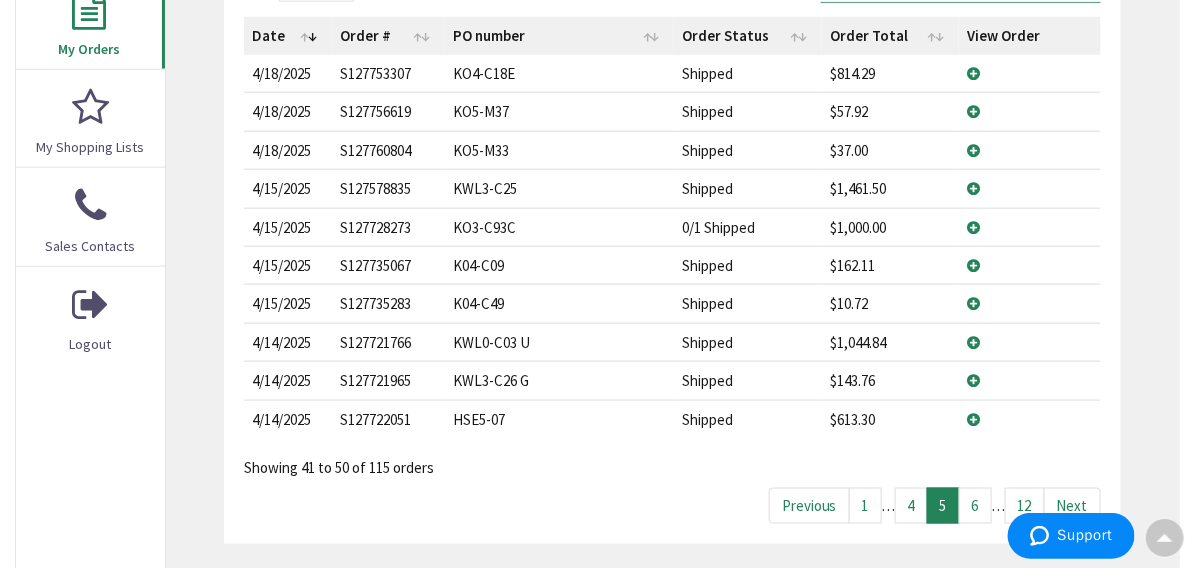 click on "6" at bounding box center [975, 505] 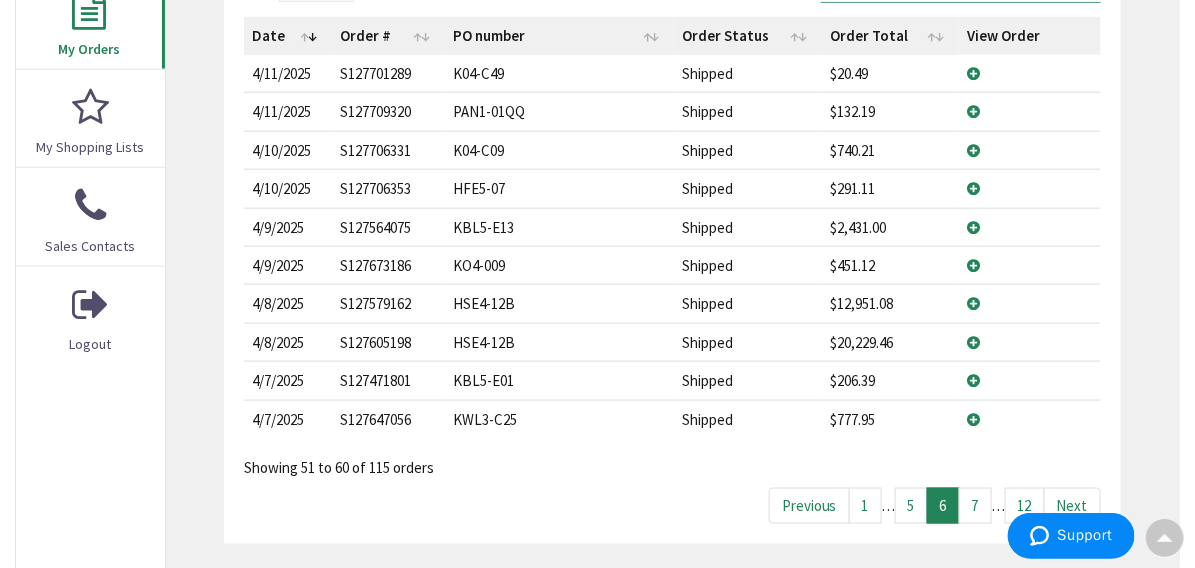 click on "S127564075" at bounding box center [388, 227] 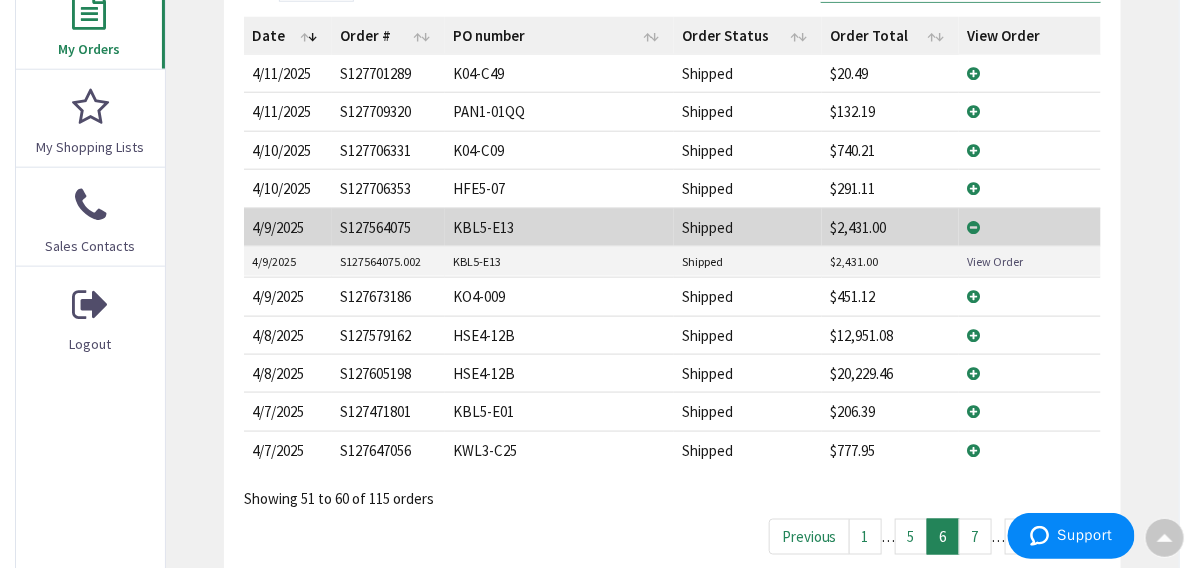 click on "View Order" at bounding box center [995, 261] 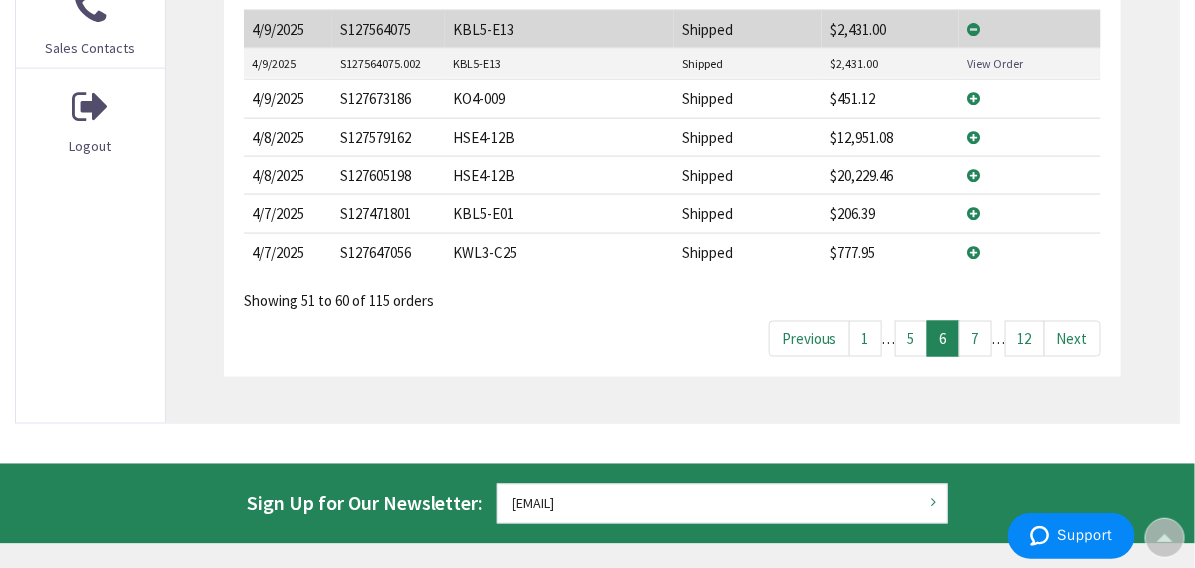 scroll, scrollTop: 802, scrollLeft: 0, axis: vertical 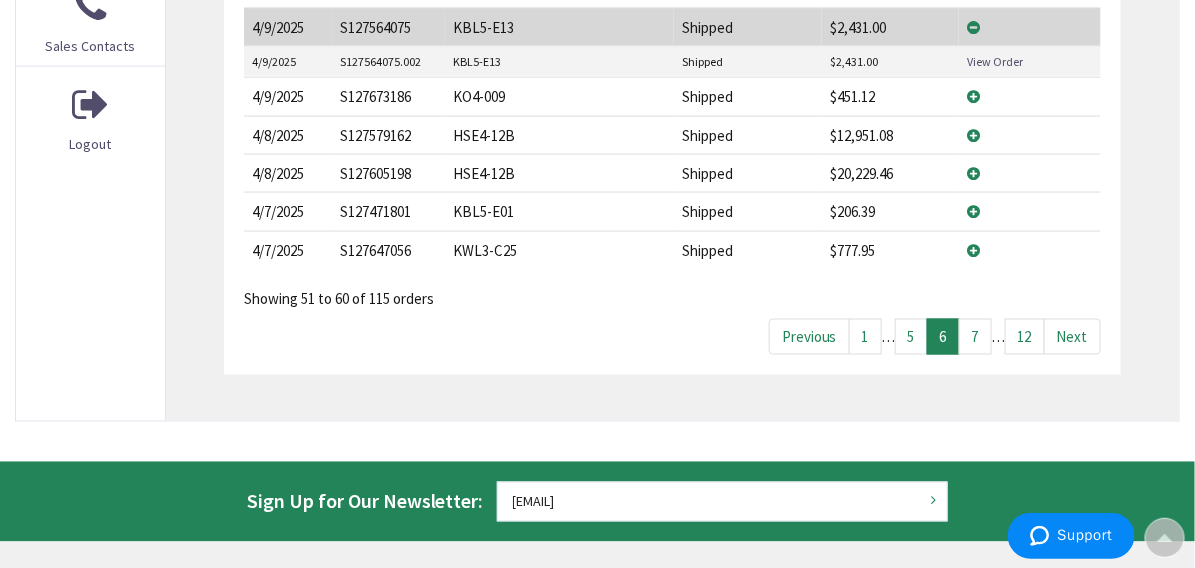 click on "5" at bounding box center [911, 336] 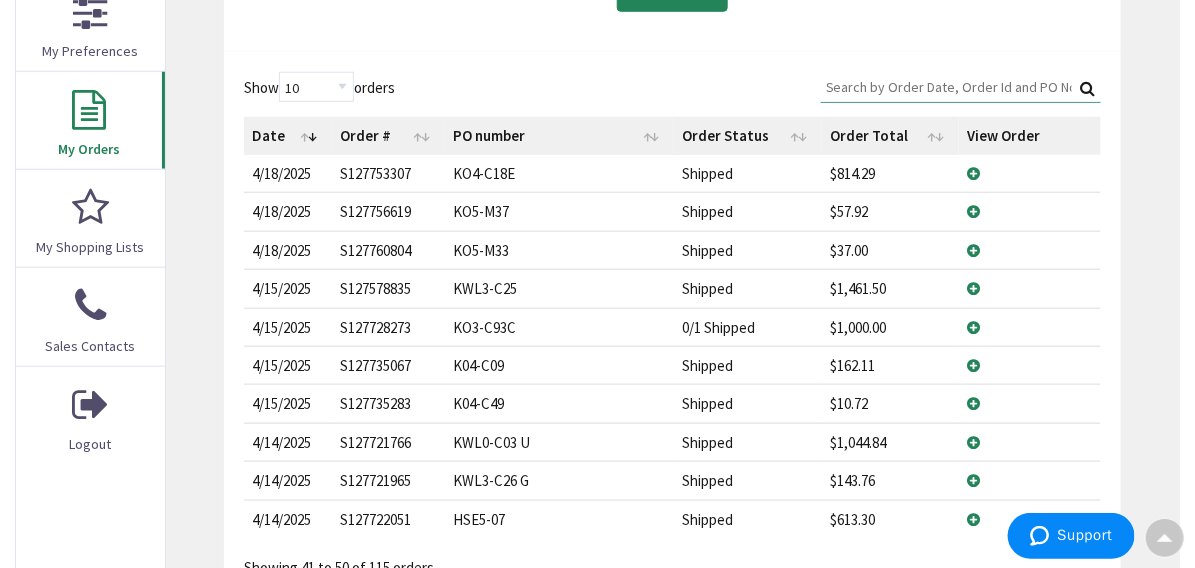 scroll, scrollTop: 602, scrollLeft: 0, axis: vertical 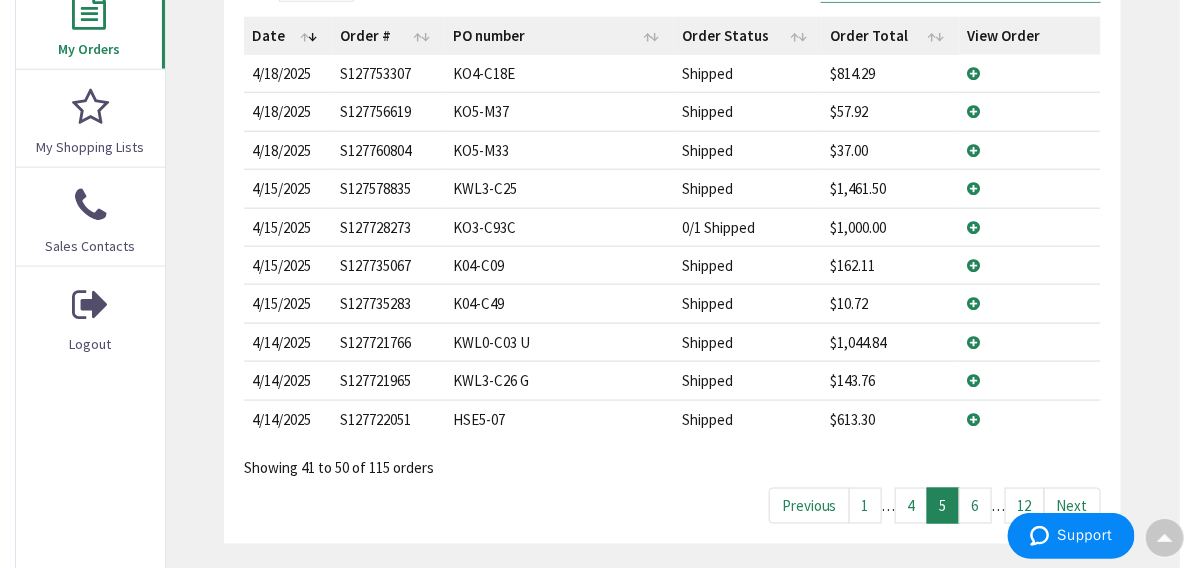 click on "4" at bounding box center (911, 505) 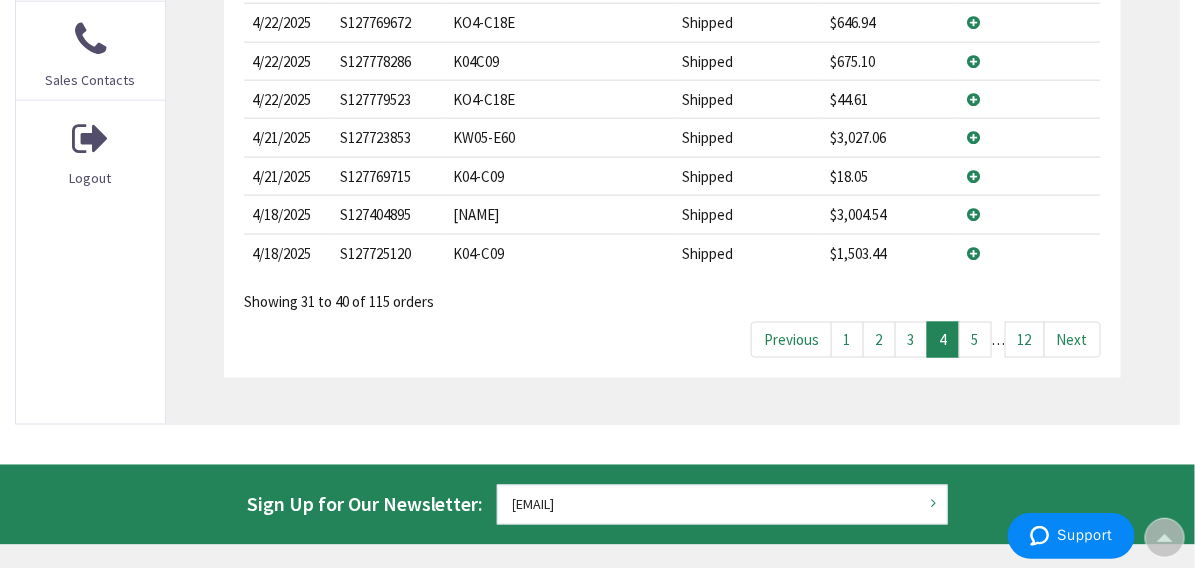 scroll, scrollTop: 802, scrollLeft: 0, axis: vertical 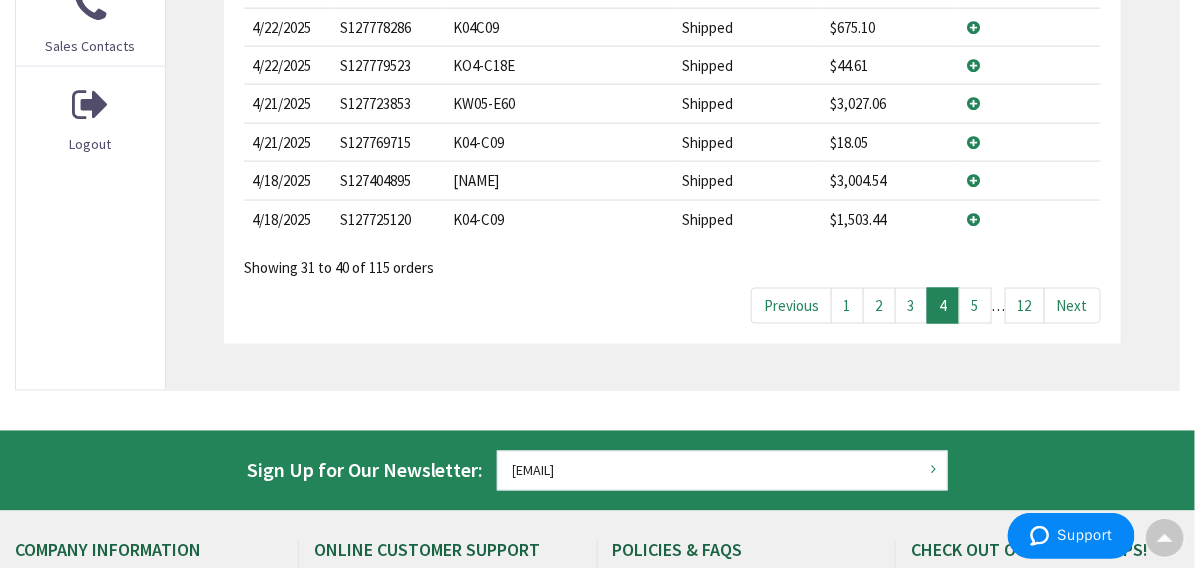 click on "3" at bounding box center [911, 305] 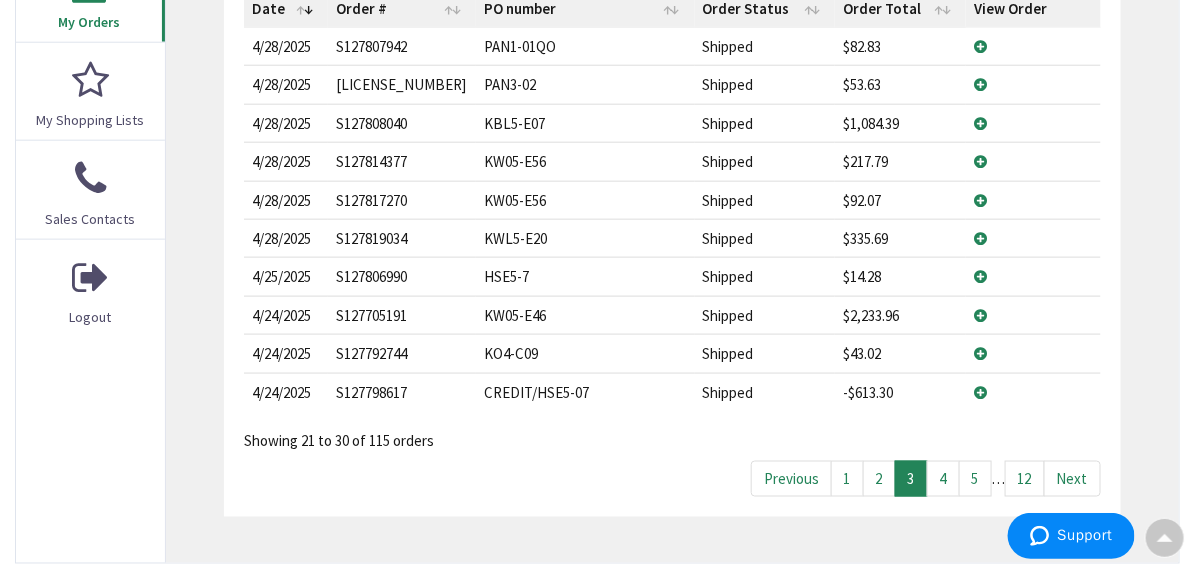 scroll, scrollTop: 602, scrollLeft: 0, axis: vertical 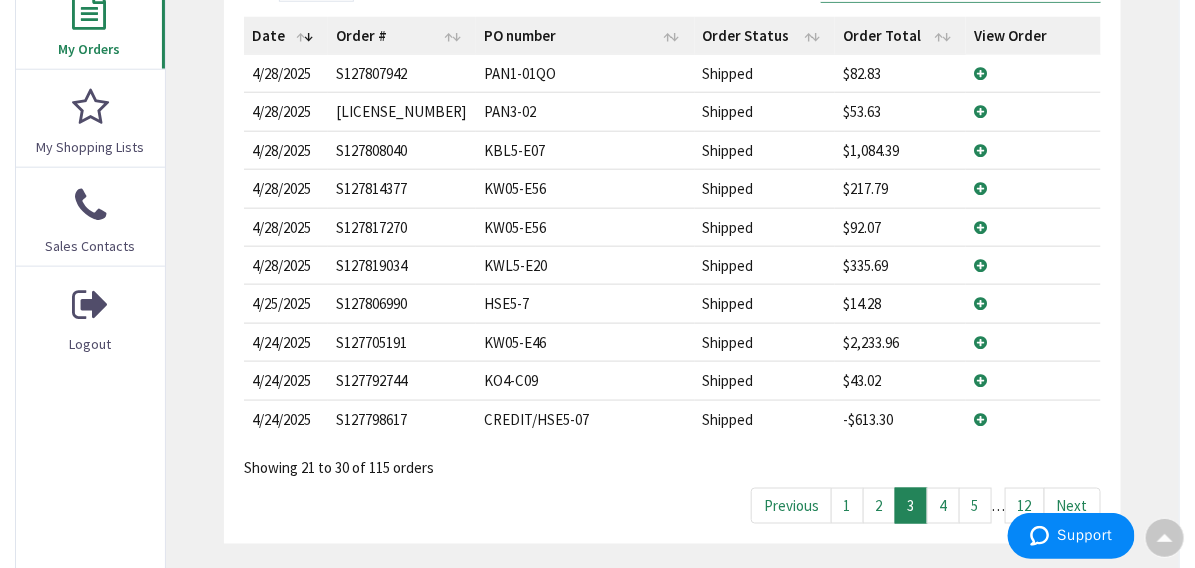 click on "2" at bounding box center [879, 505] 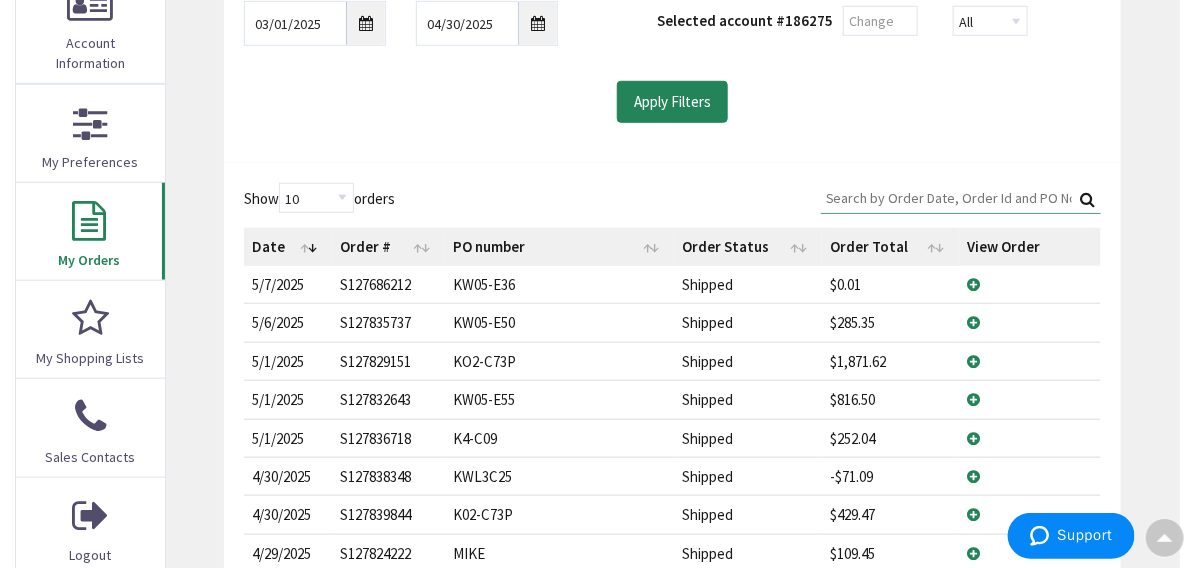 scroll, scrollTop: 102, scrollLeft: 0, axis: vertical 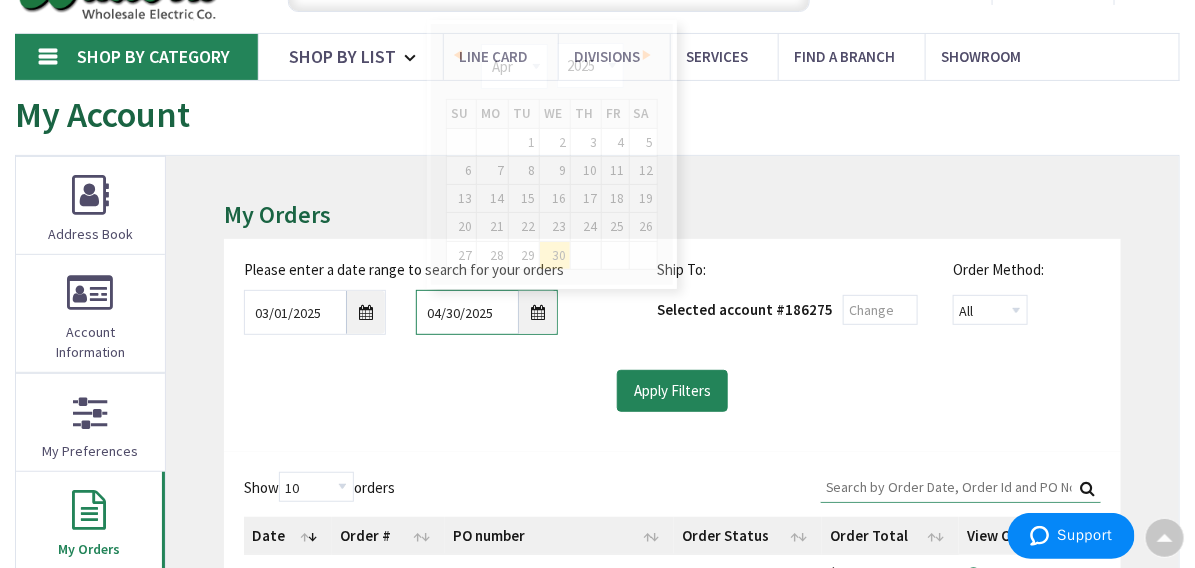 click on "04/30/2025" at bounding box center [487, 312] 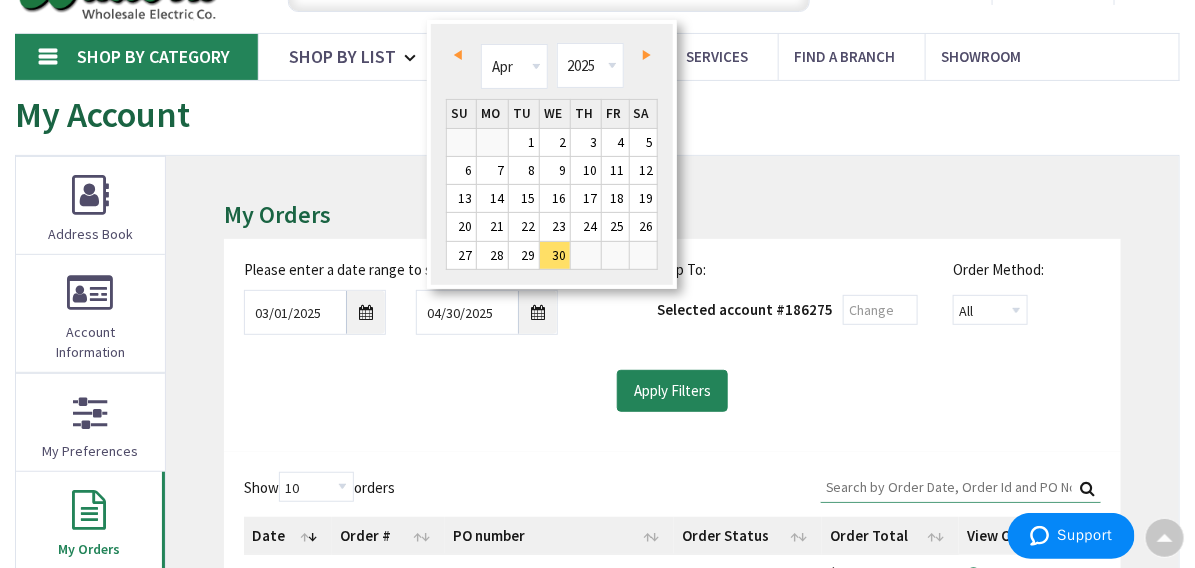 click on "Next" at bounding box center (647, 55) 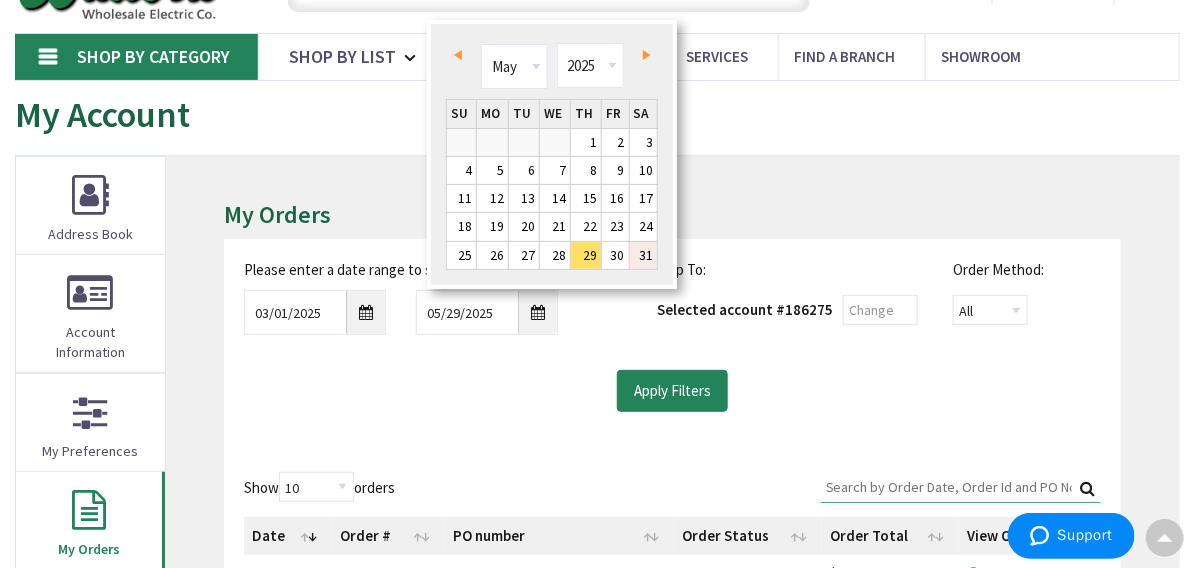 click on "31" at bounding box center [644, 255] 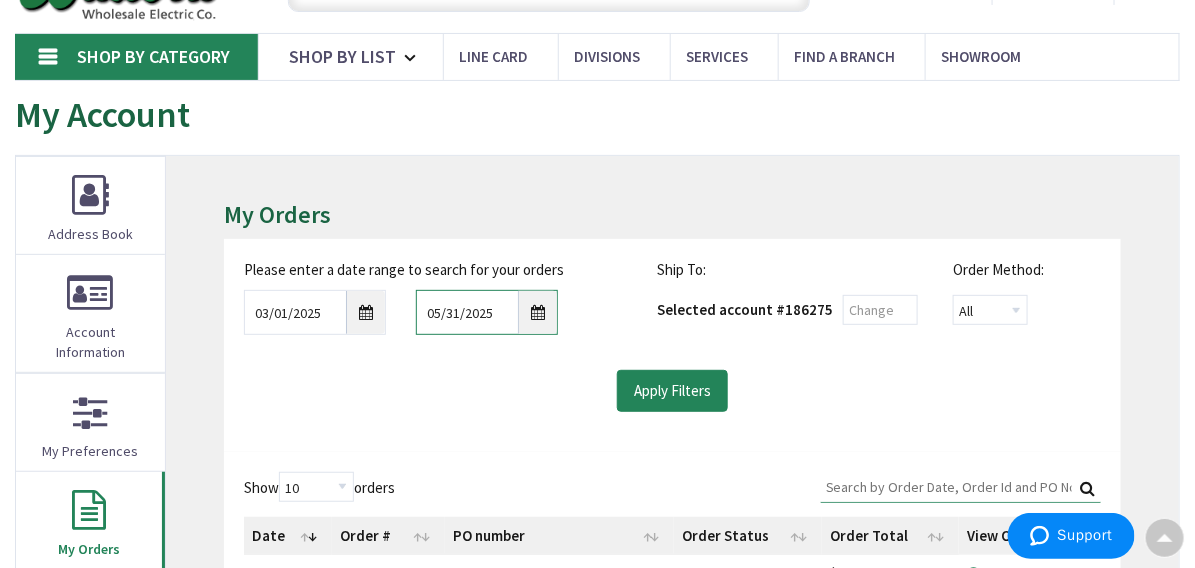 click on "05/31/2025" at bounding box center (487, 312) 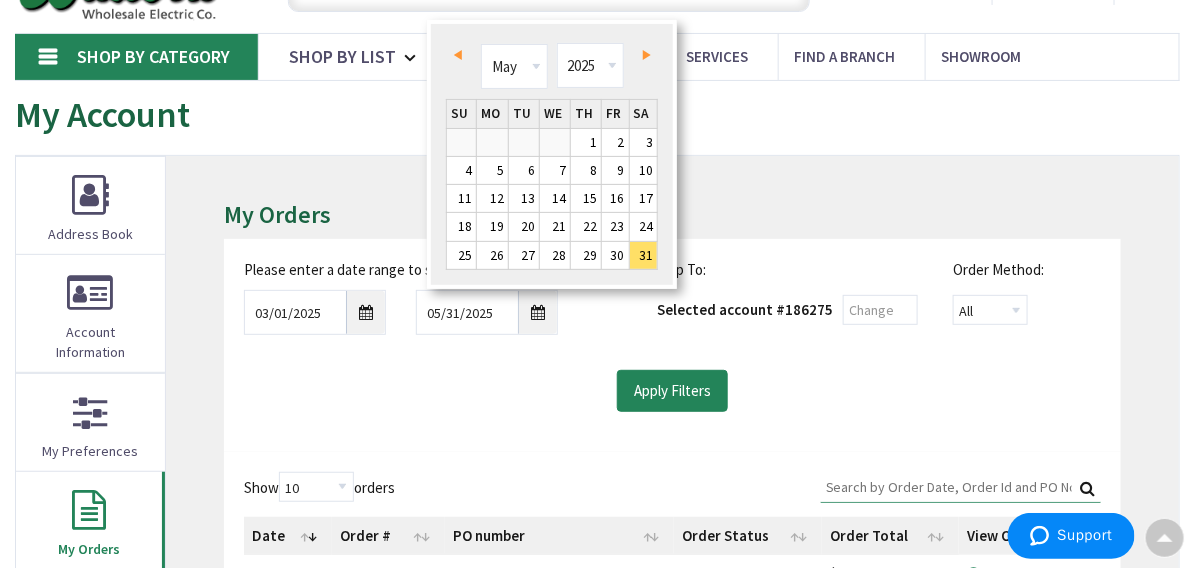 click on "Next" at bounding box center [642, 54] 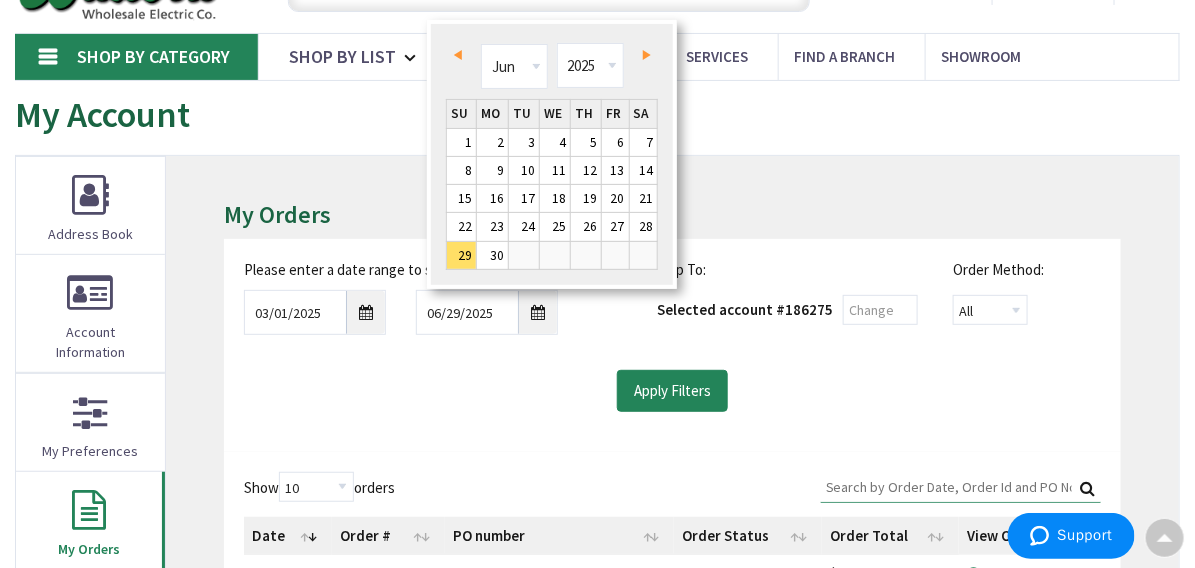 click on "Next" at bounding box center (642, 54) 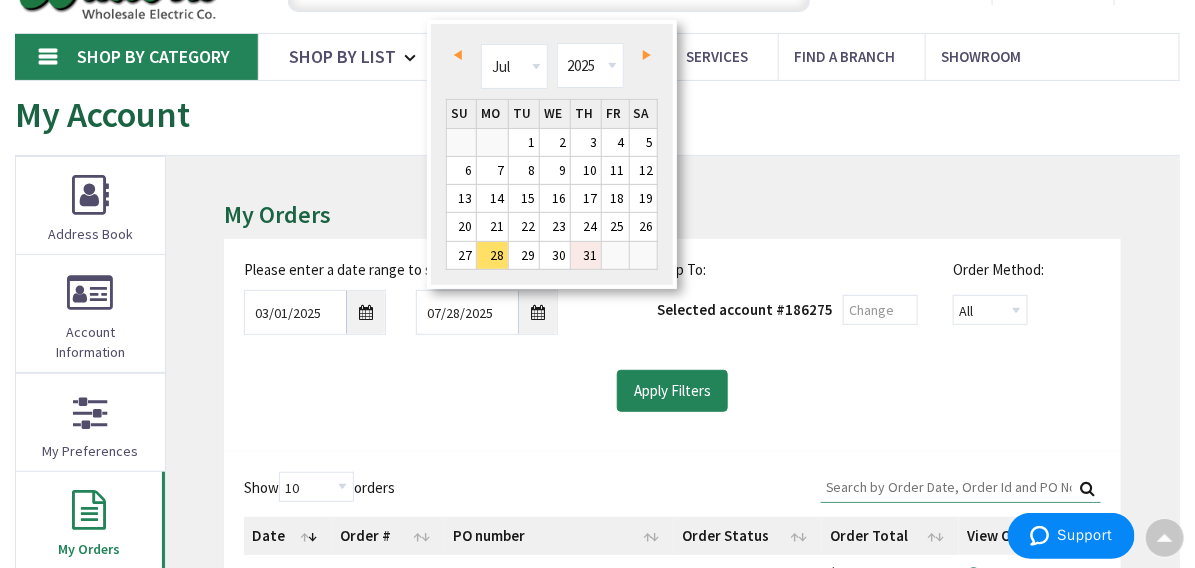 click on "31" at bounding box center (586, 255) 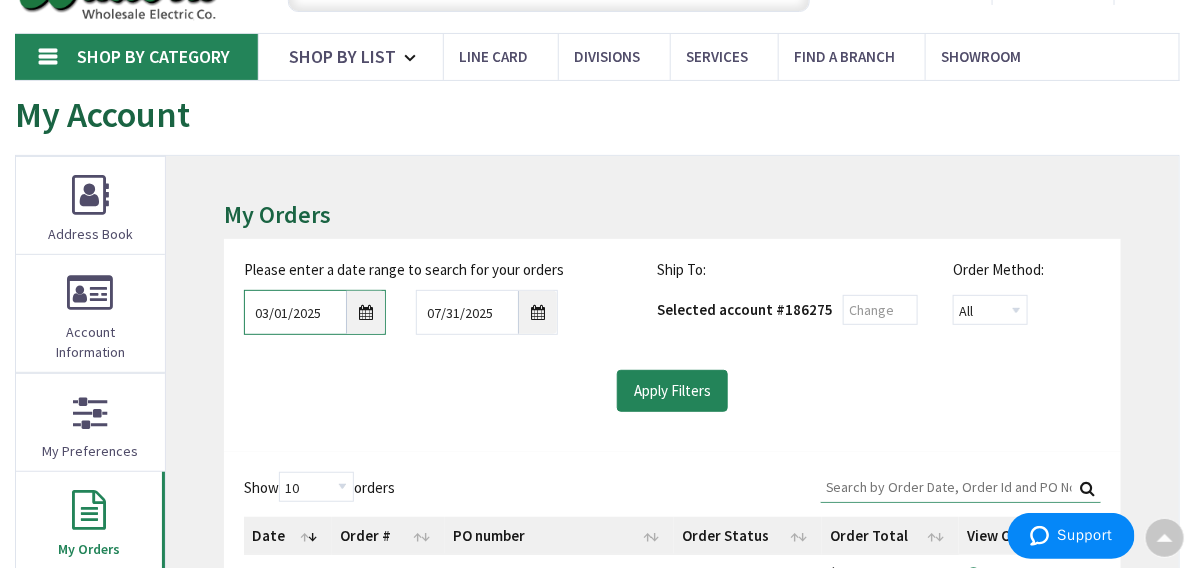 click on "03/01/2025" at bounding box center (315, 312) 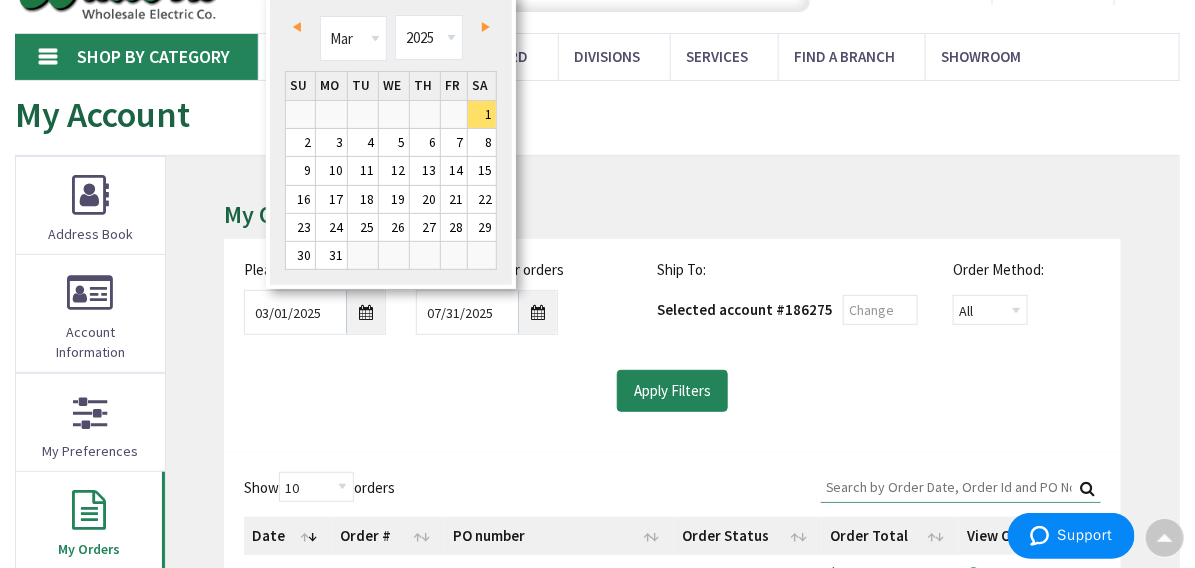 click on "Next" at bounding box center [486, 27] 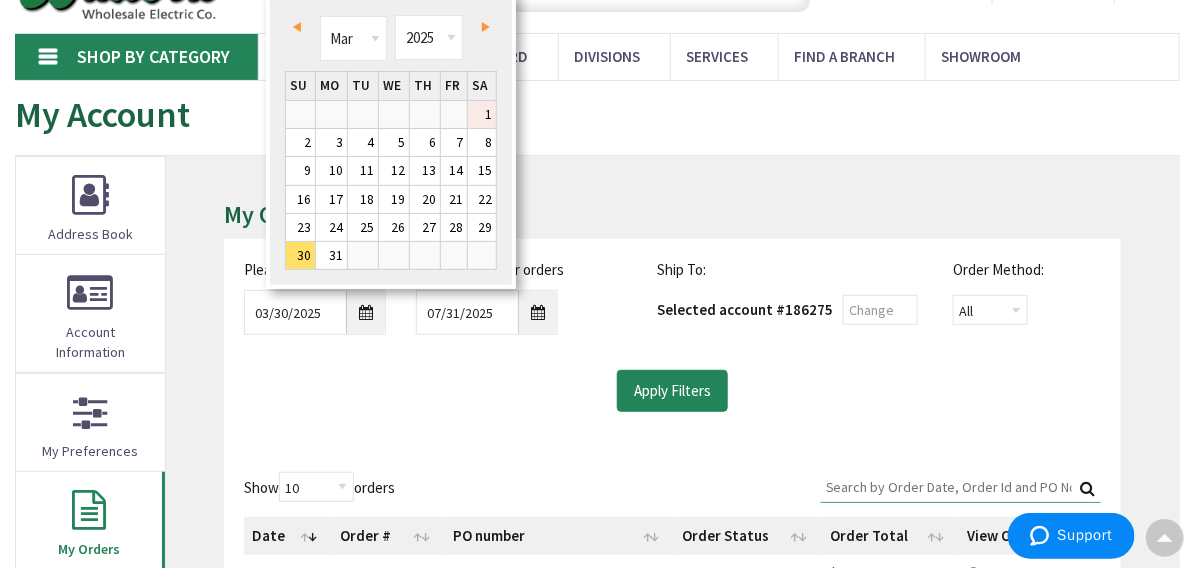 click on "1" at bounding box center [482, 114] 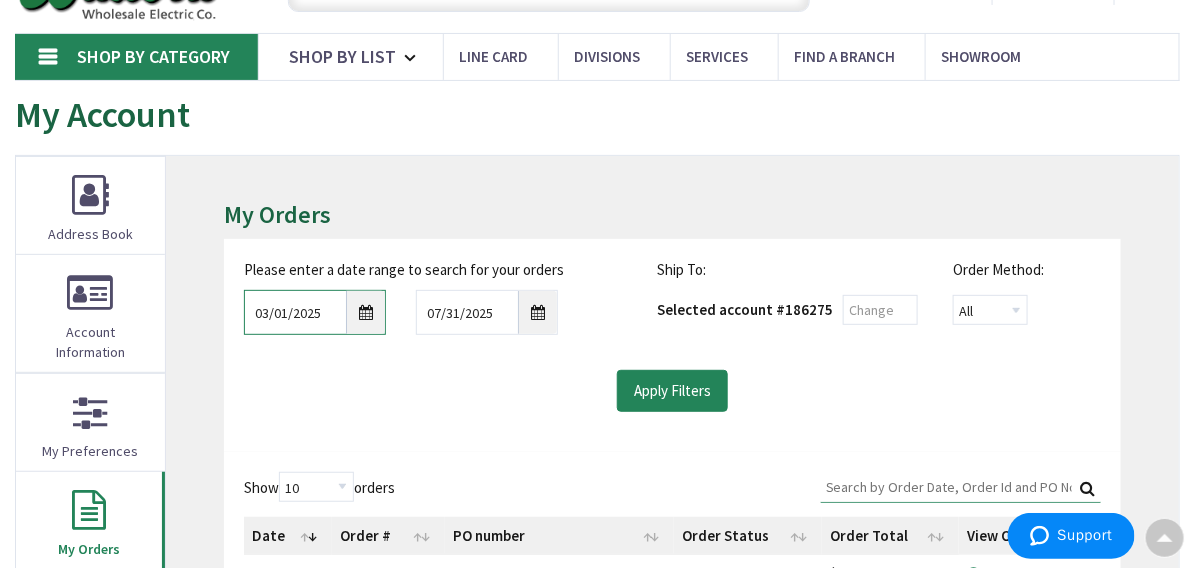click on "03/01/2025" at bounding box center (315, 312) 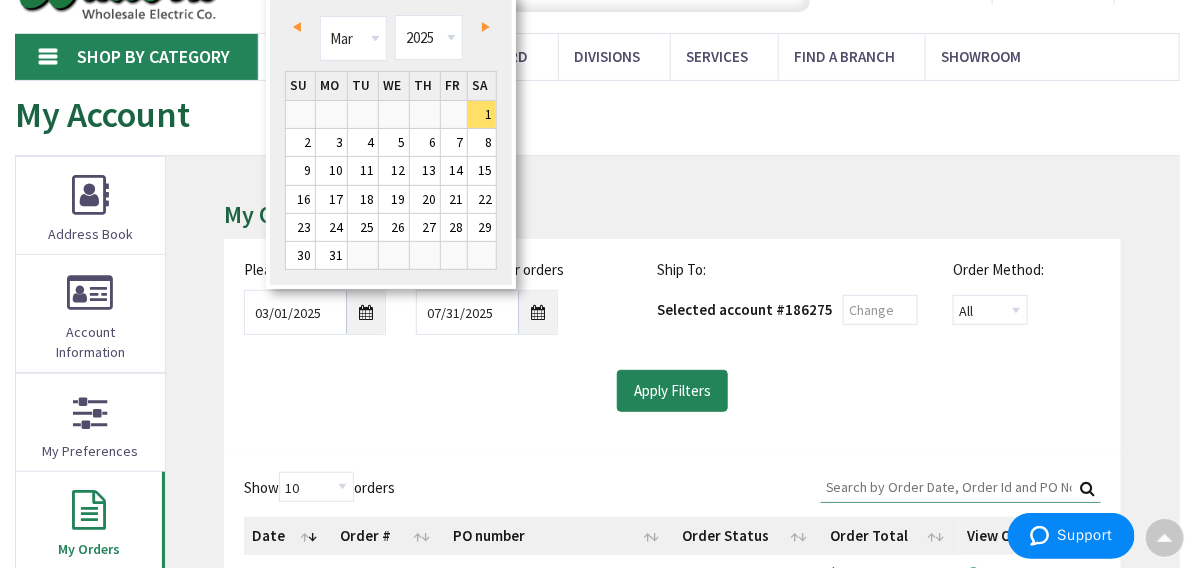 click on "Next" at bounding box center [481, 26] 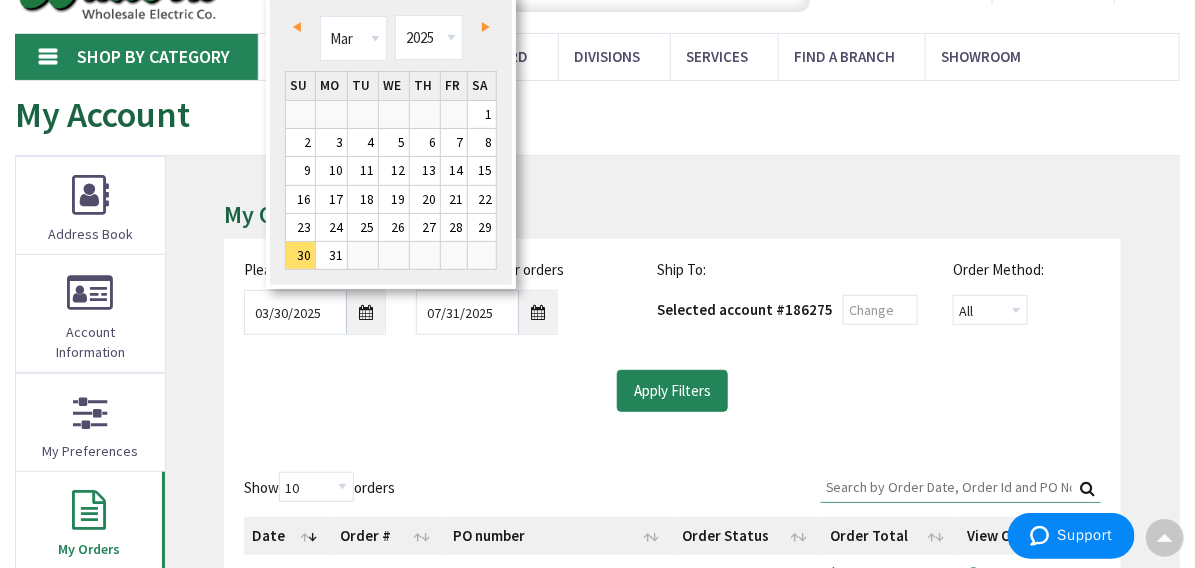 click on "Next" at bounding box center (481, 26) 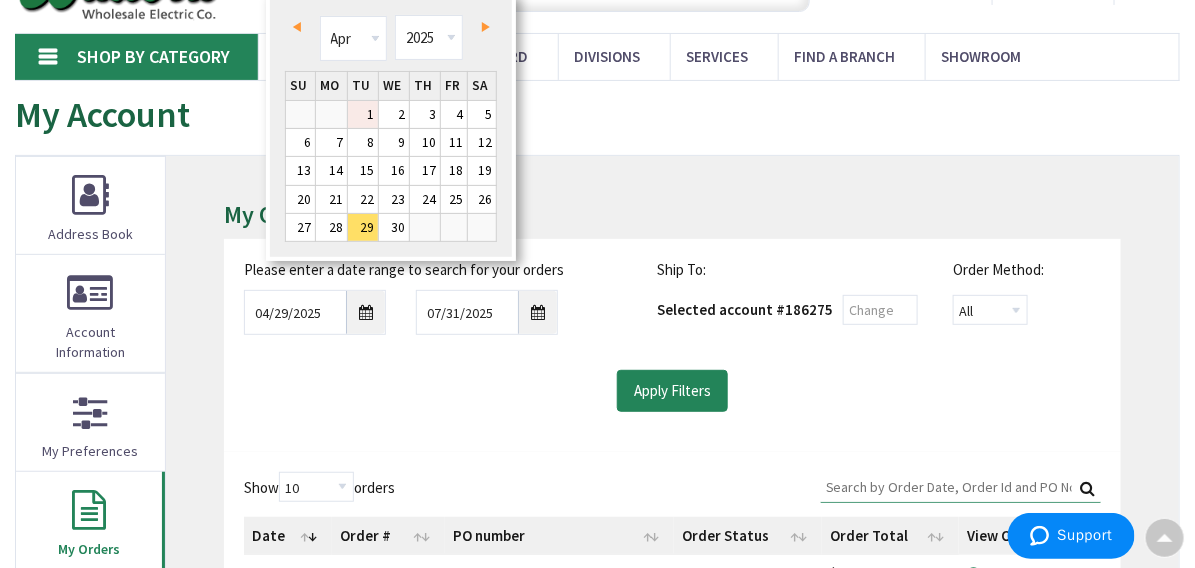 click on "1" at bounding box center [363, 114] 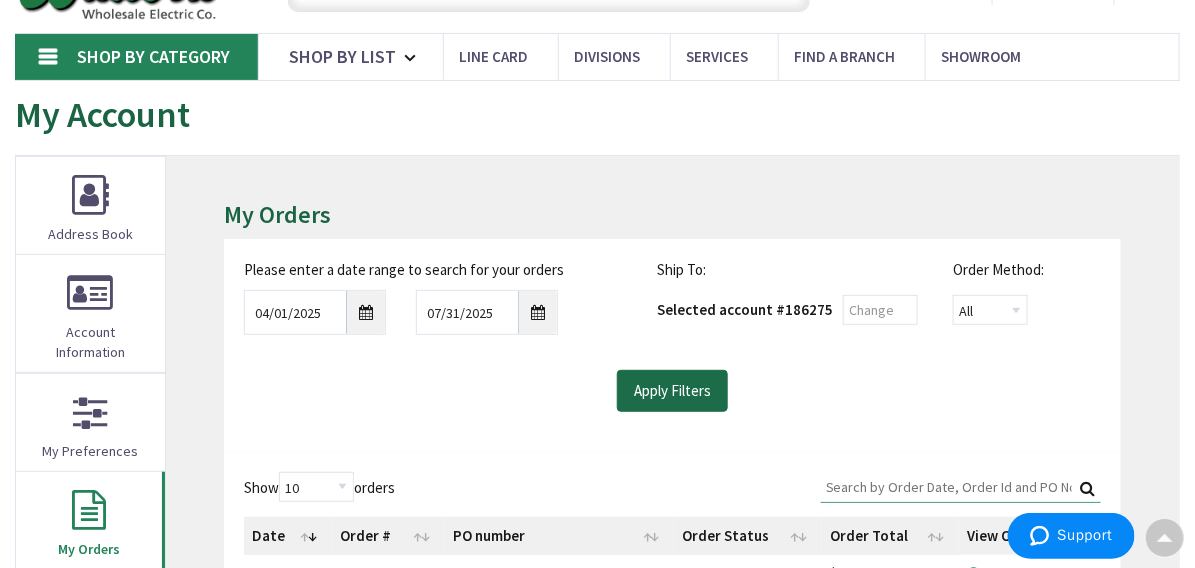 click on "Apply Filters" at bounding box center (672, 391) 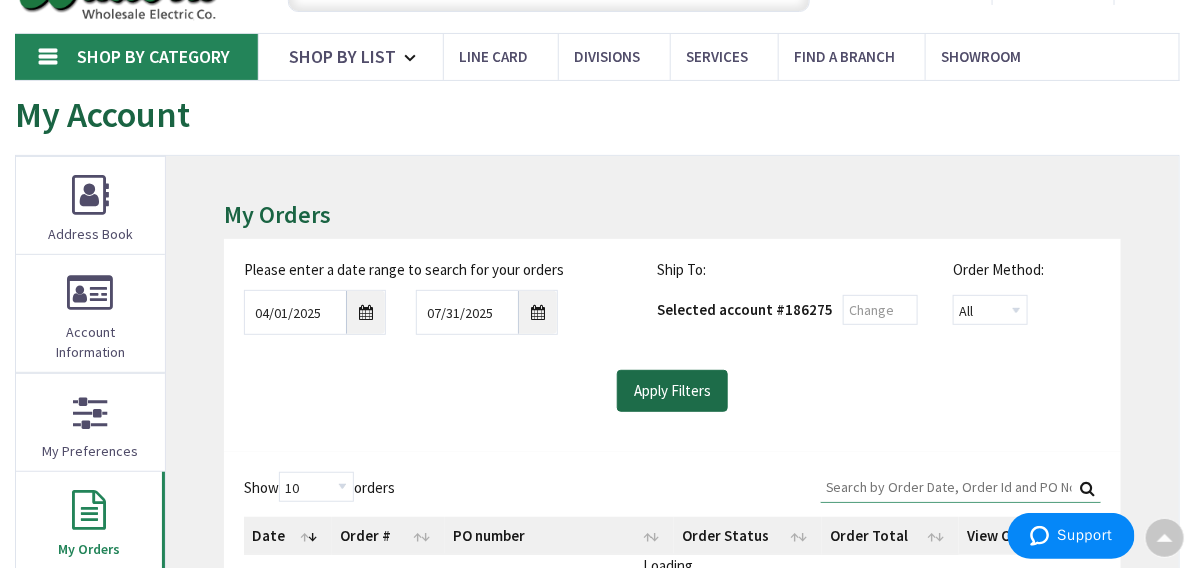 scroll, scrollTop: 202, scrollLeft: 0, axis: vertical 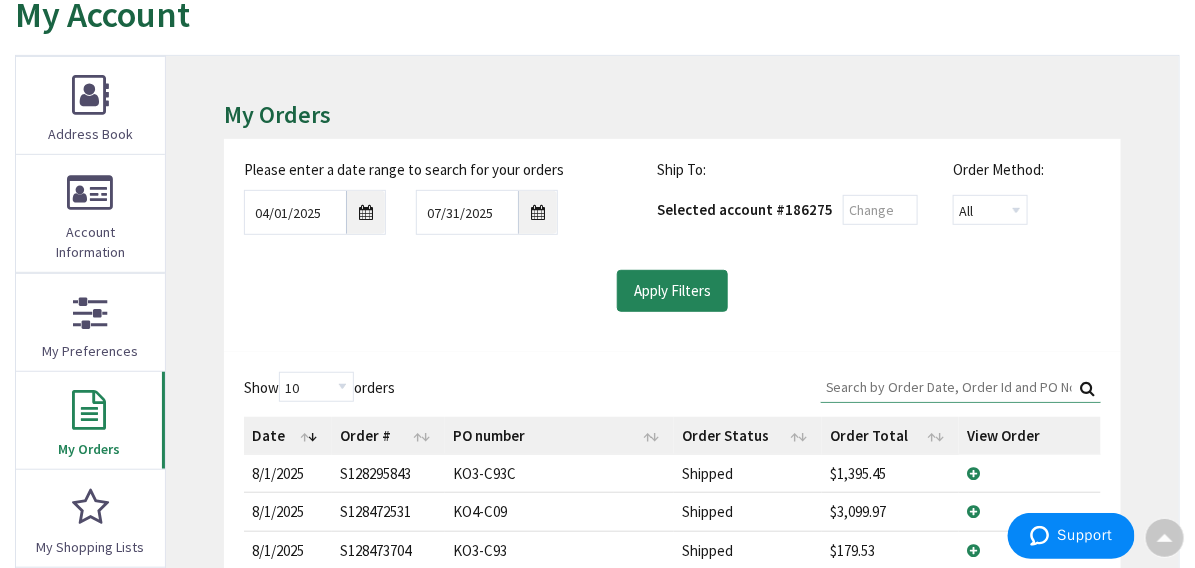click on "Search:" at bounding box center (961, 387) 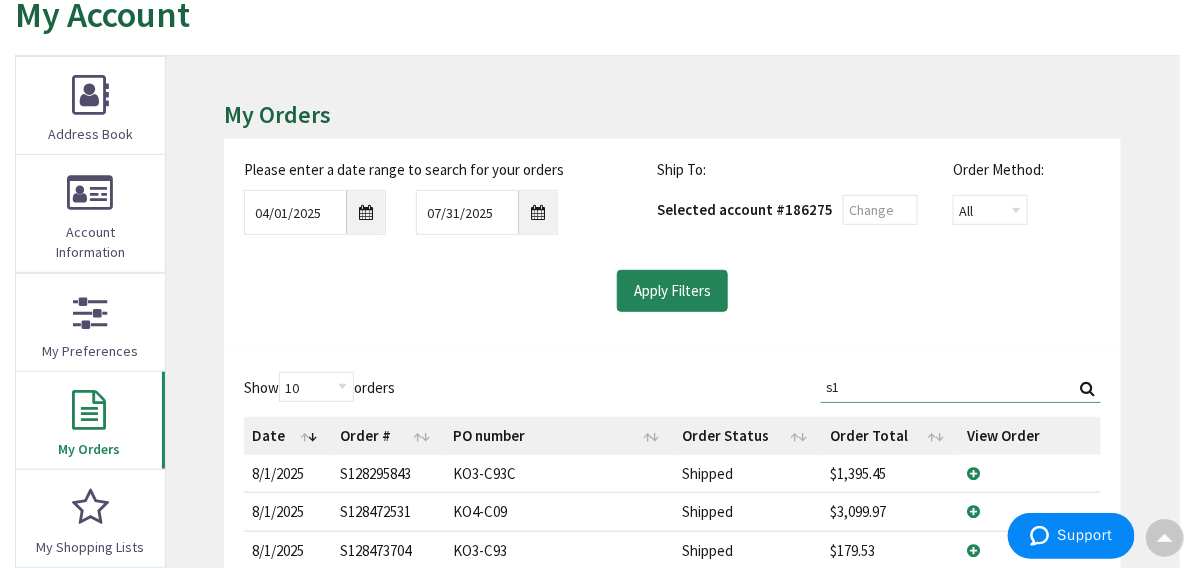 type on "s" 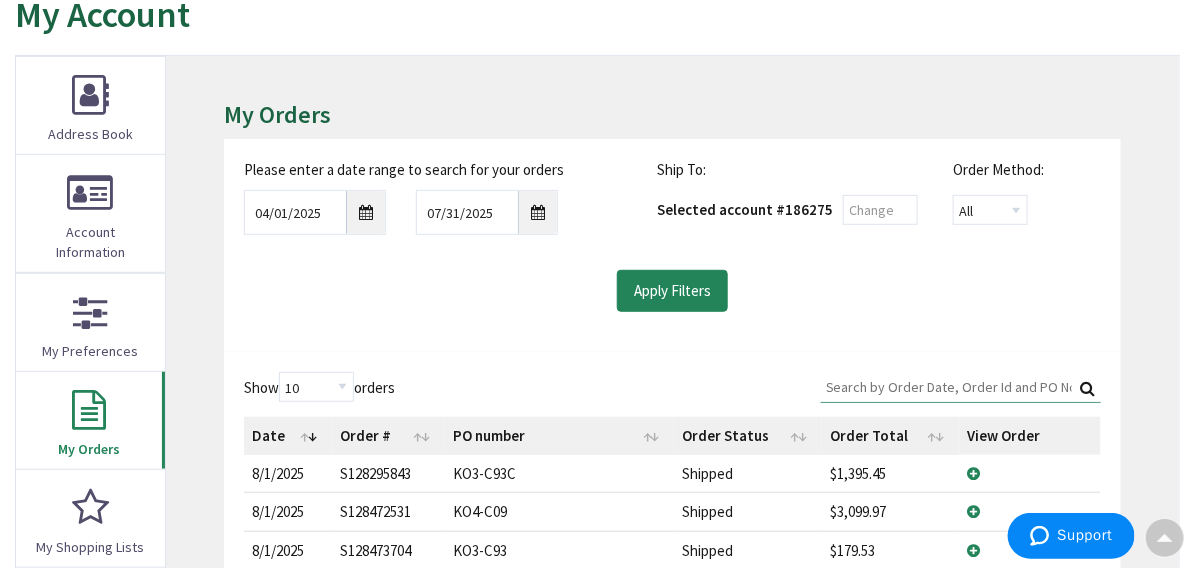 type on "W" 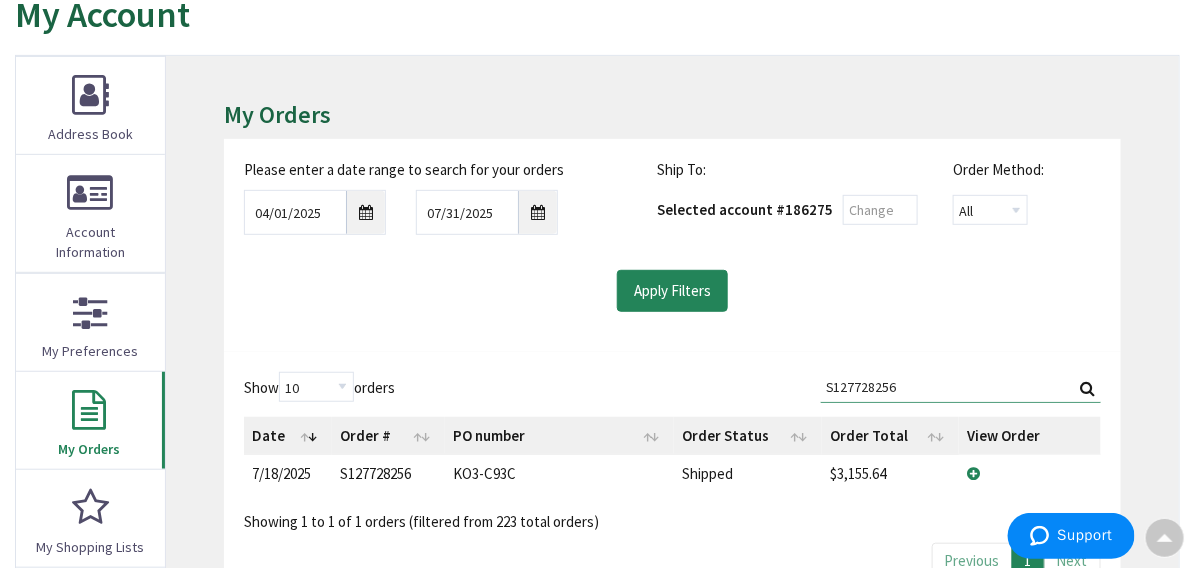 click on "View Details" at bounding box center [1029, 473] 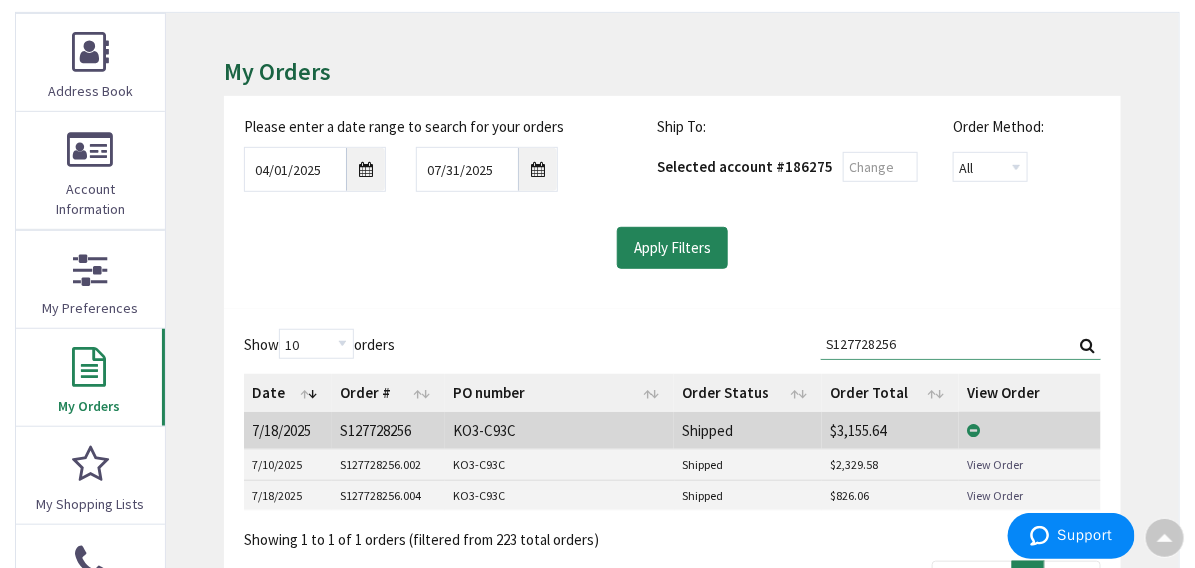 scroll, scrollTop: 302, scrollLeft: 0, axis: vertical 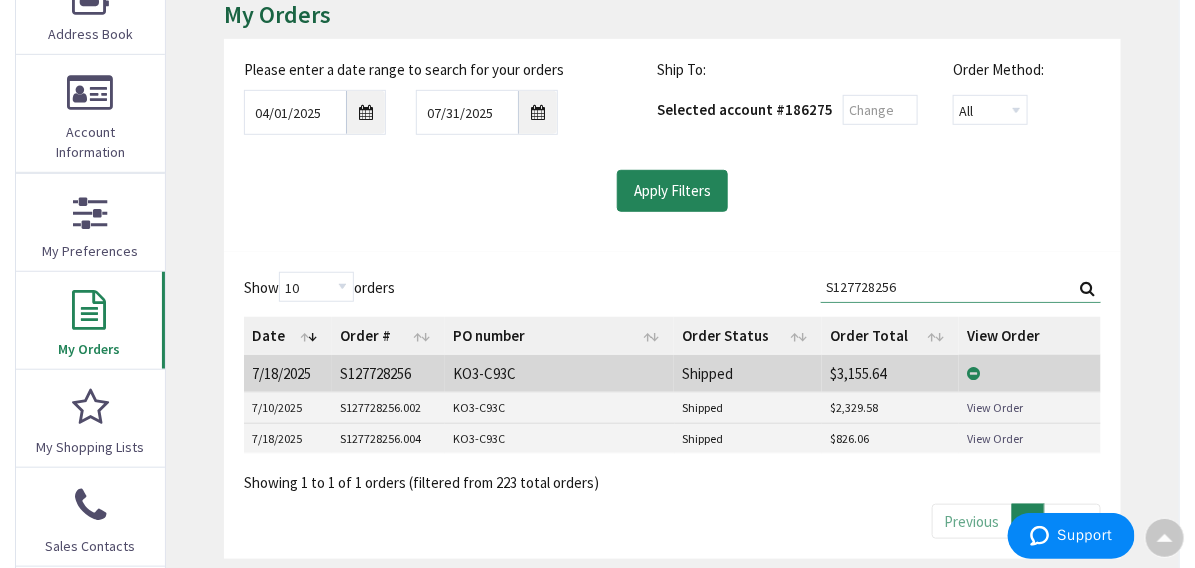 click on "View Order" at bounding box center [995, 438] 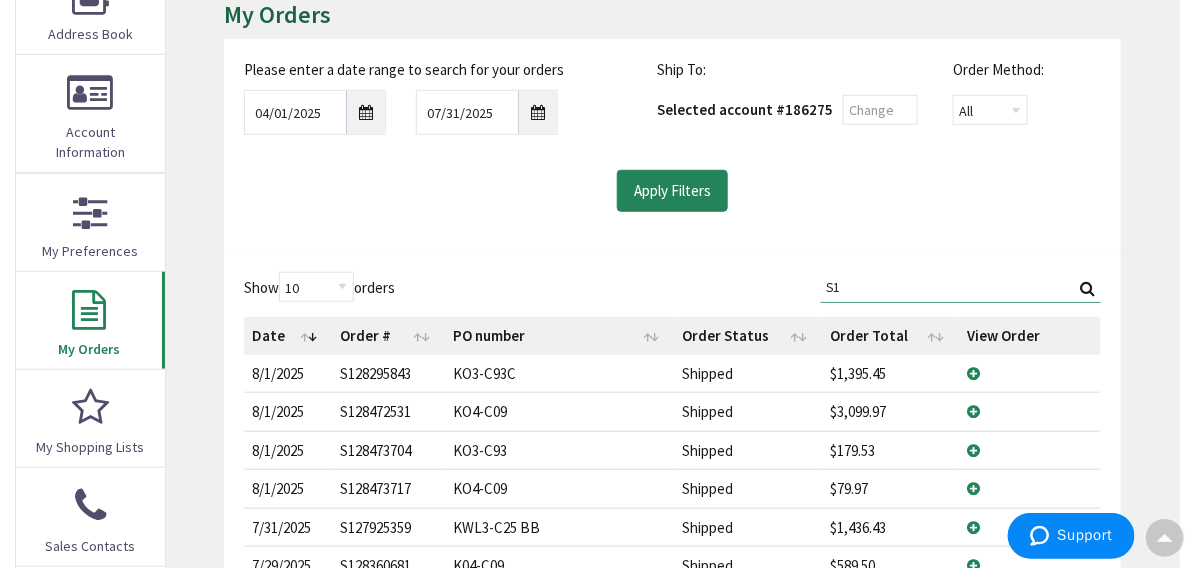 type on "S" 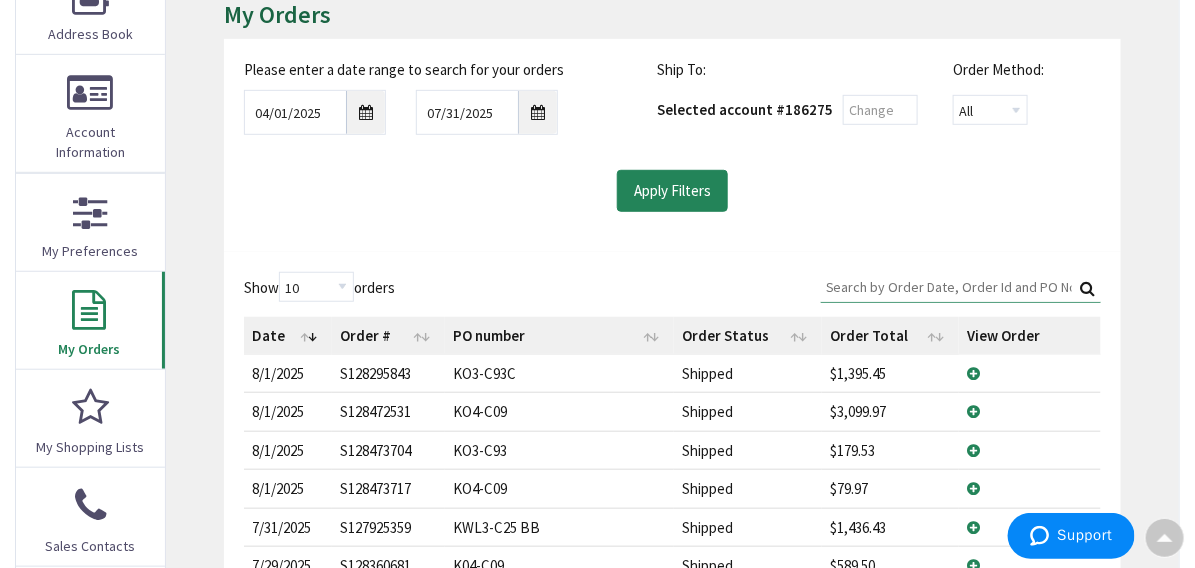 type 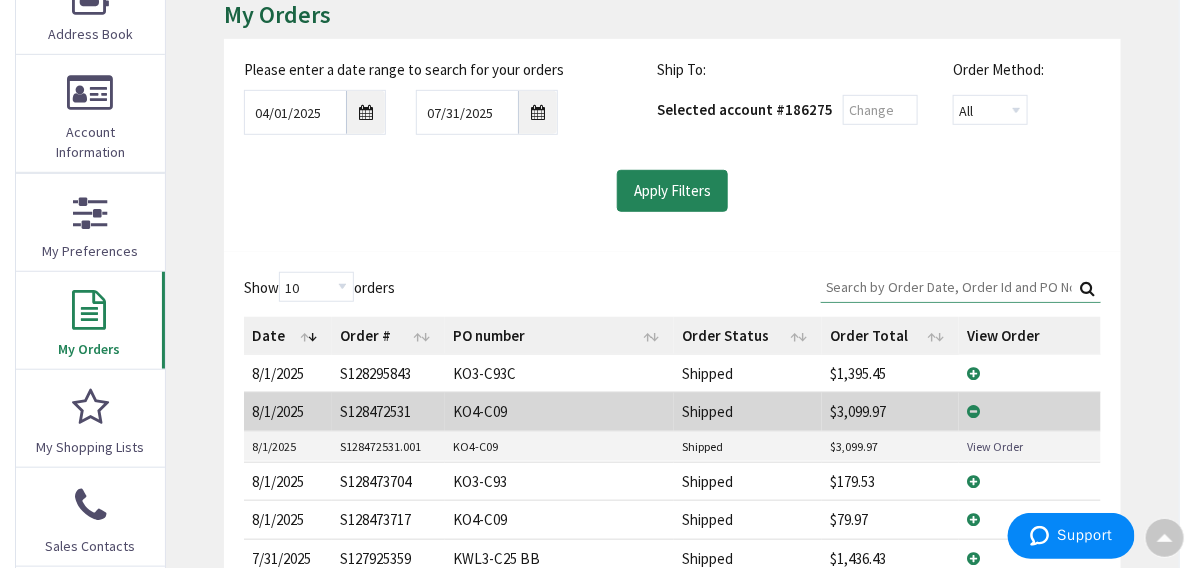 scroll, scrollTop: 402, scrollLeft: 0, axis: vertical 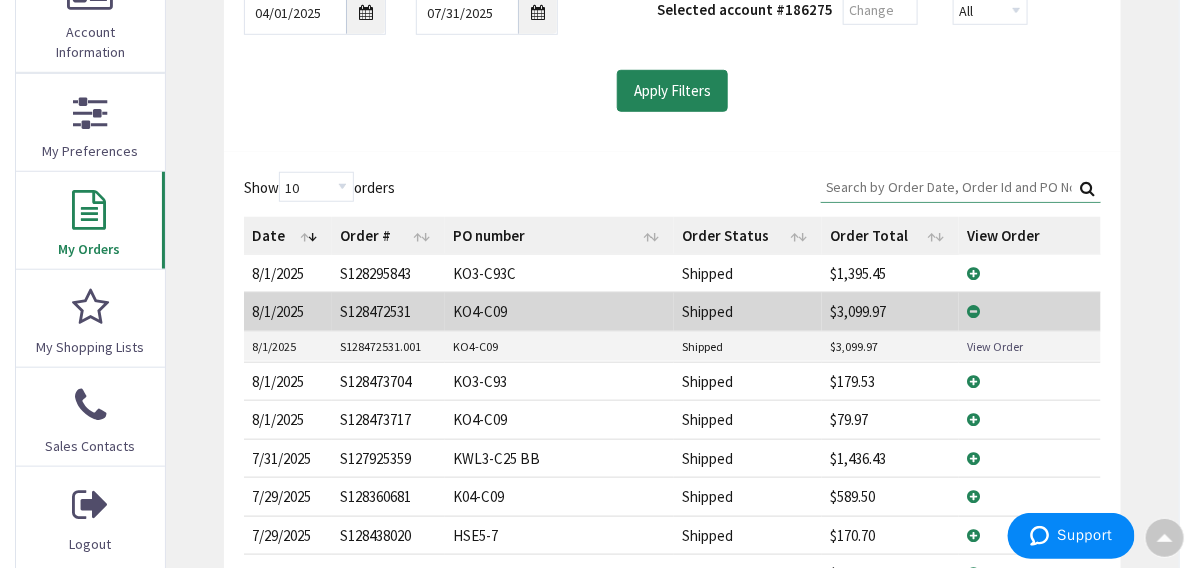 click on "View Details" at bounding box center [1029, 381] 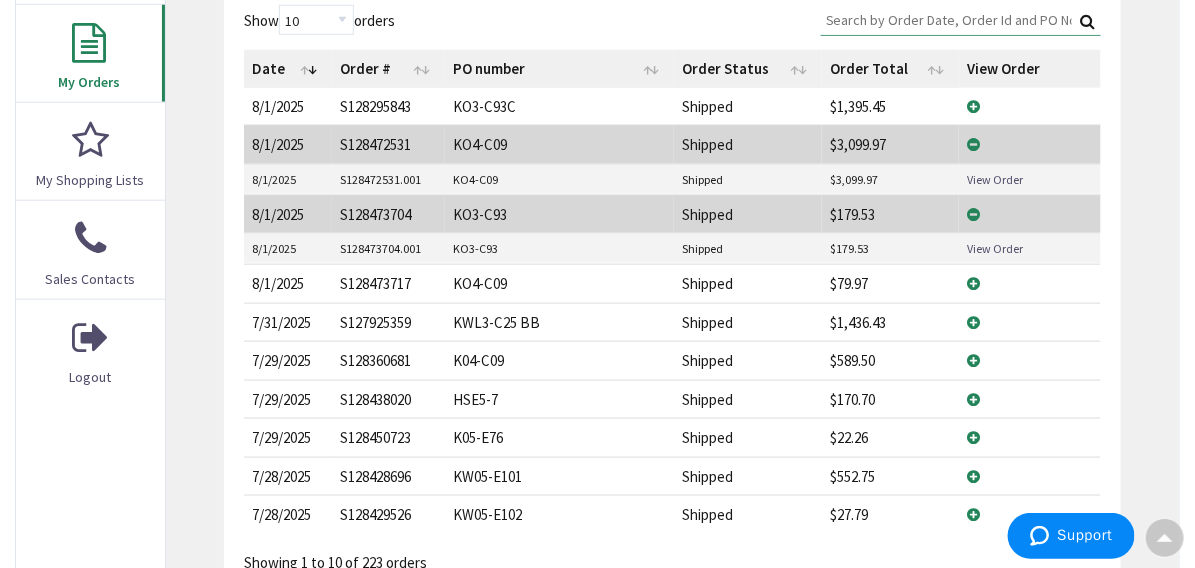 scroll, scrollTop: 602, scrollLeft: 0, axis: vertical 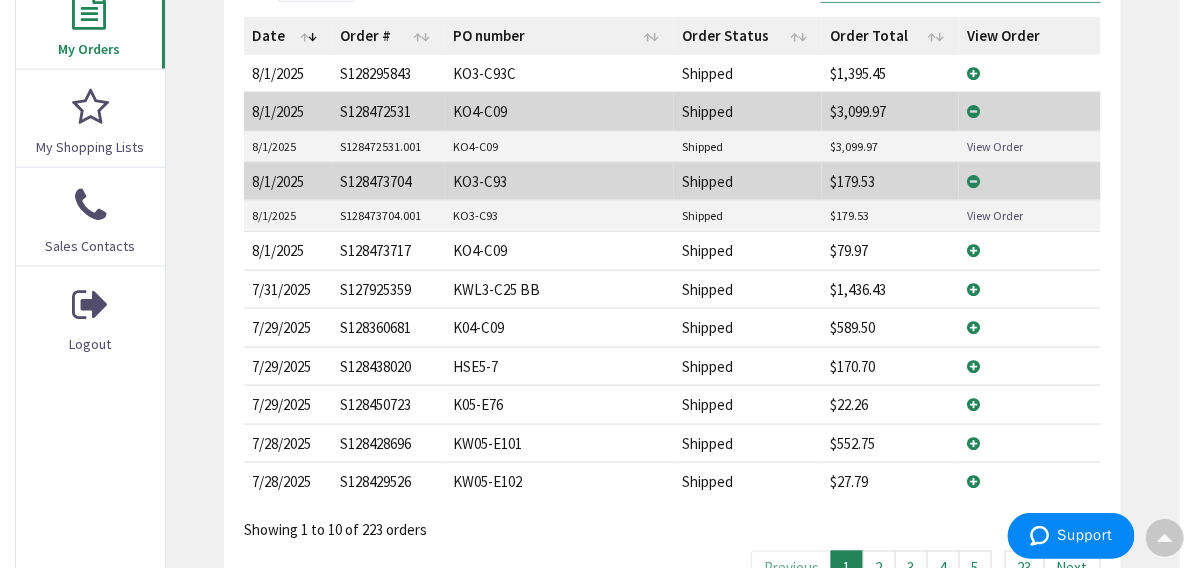 click on "View Details" at bounding box center [1029, 289] 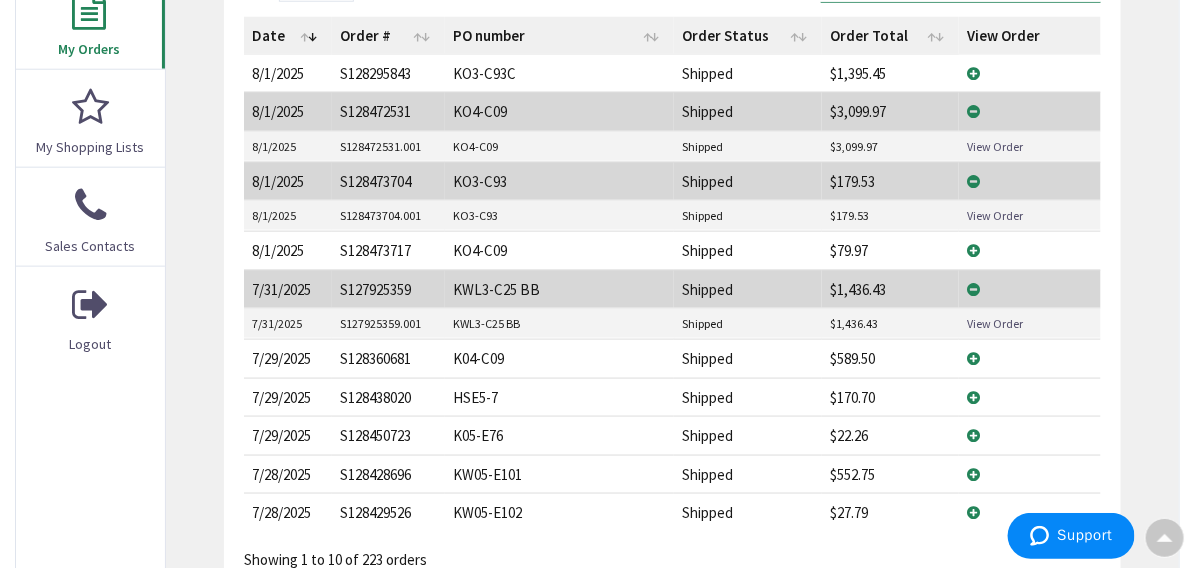 click on "View Details" at bounding box center (1029, 250) 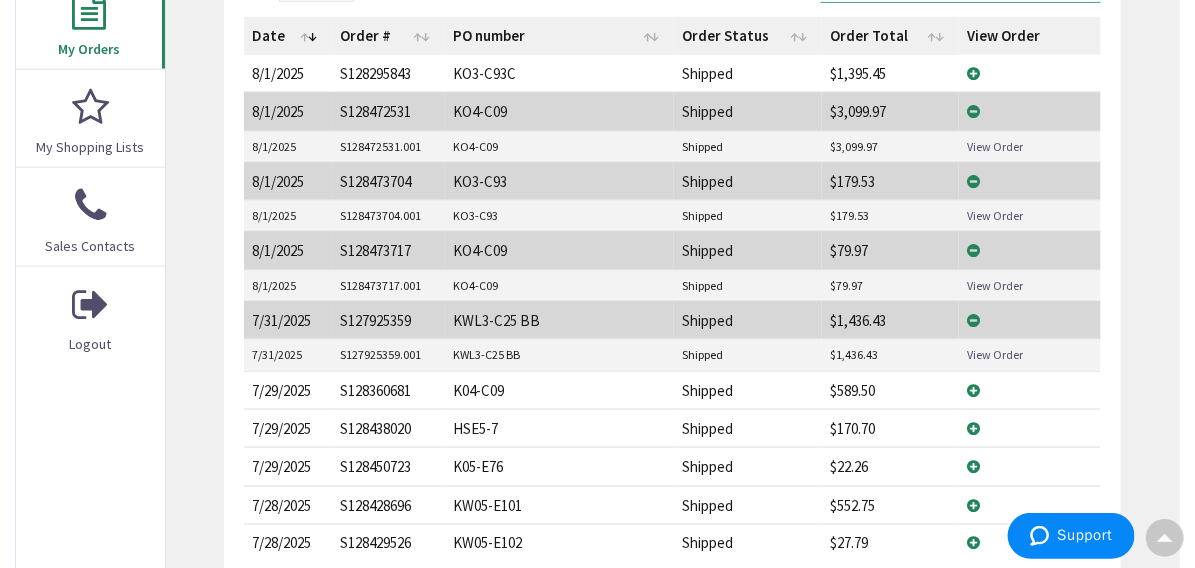 click on "View Details" at bounding box center [1029, 390] 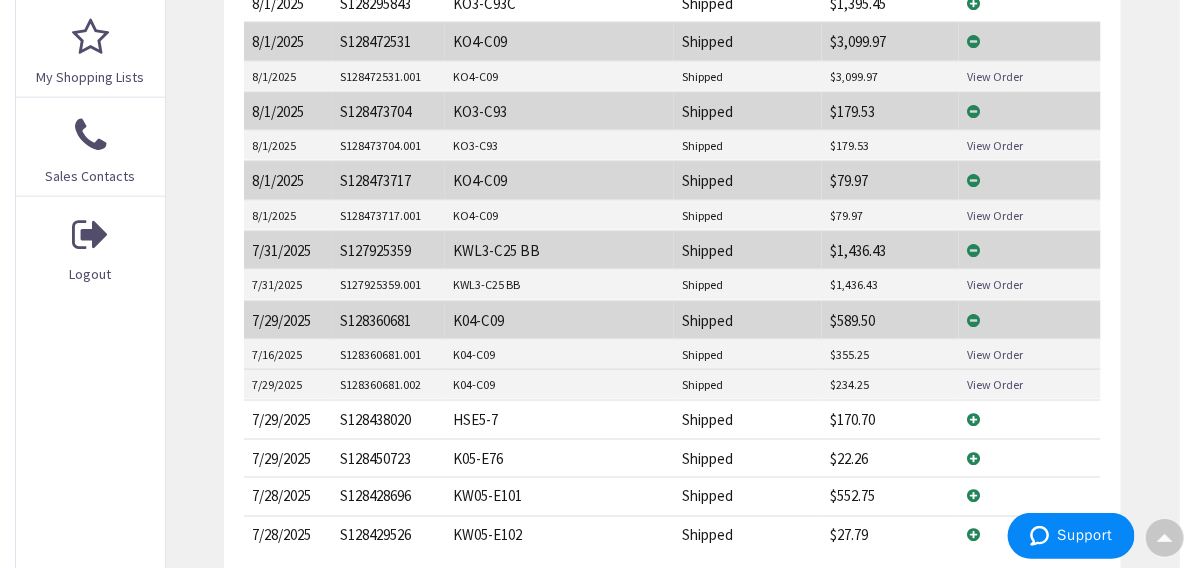scroll, scrollTop: 702, scrollLeft: 0, axis: vertical 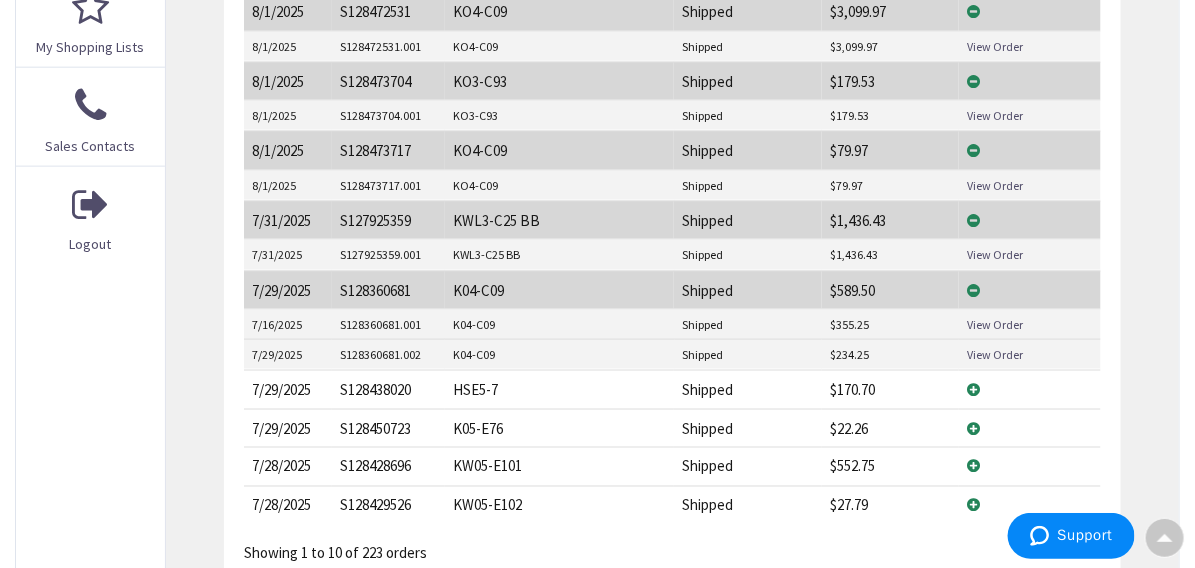 click on "View Order" at bounding box center [995, 354] 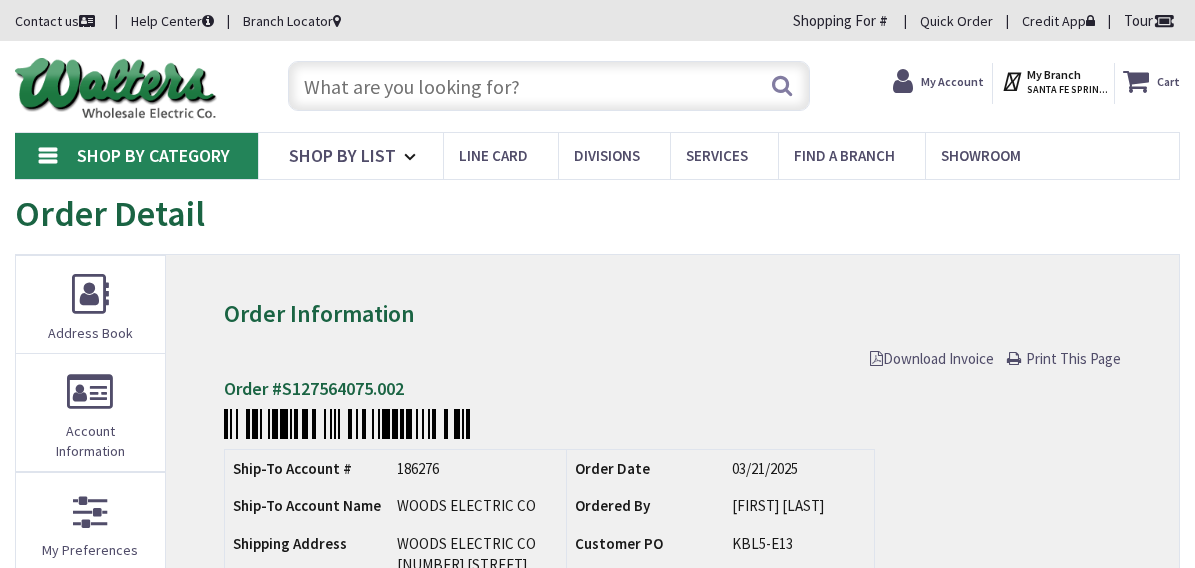scroll, scrollTop: 0, scrollLeft: 0, axis: both 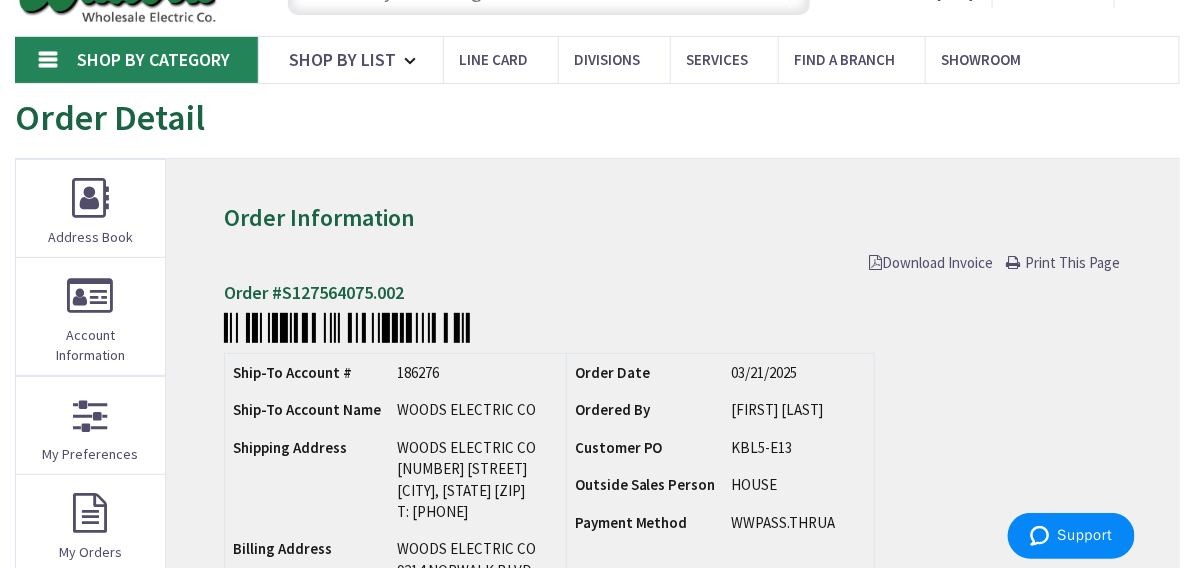 click on "Download Invoice" at bounding box center (932, 262) 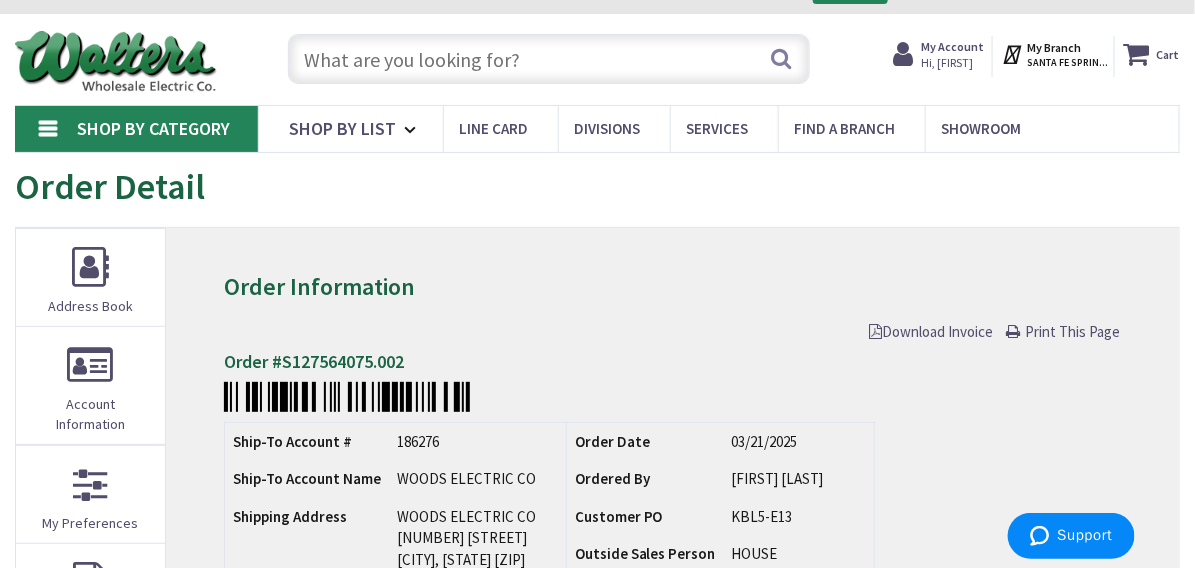 scroll, scrollTop: 0, scrollLeft: 0, axis: both 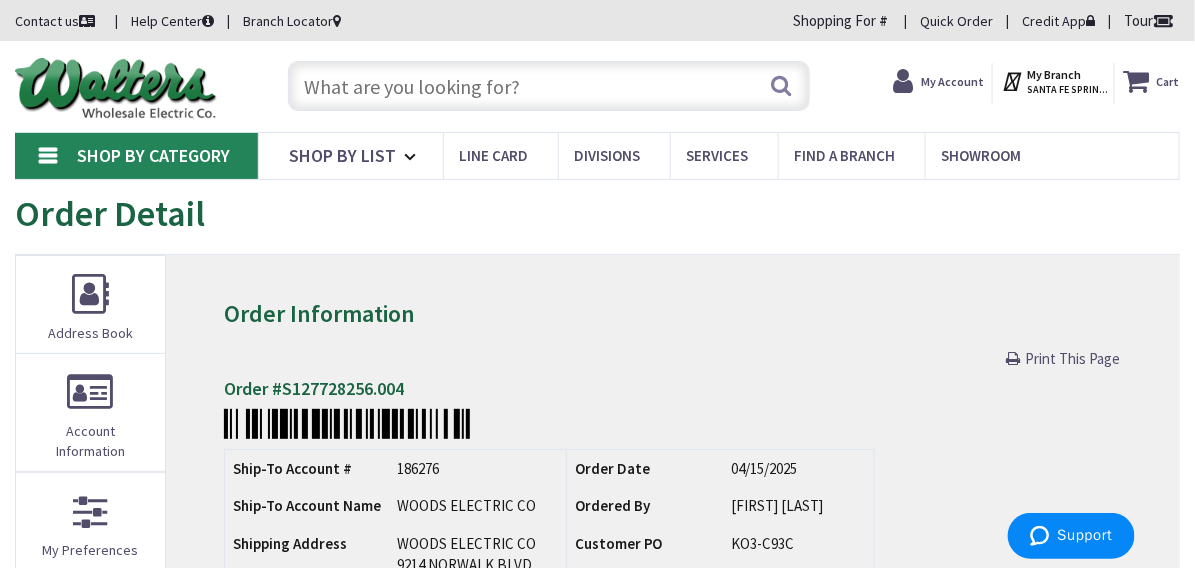 drag, startPoint x: 894, startPoint y: 352, endPoint x: 977, endPoint y: 352, distance: 83 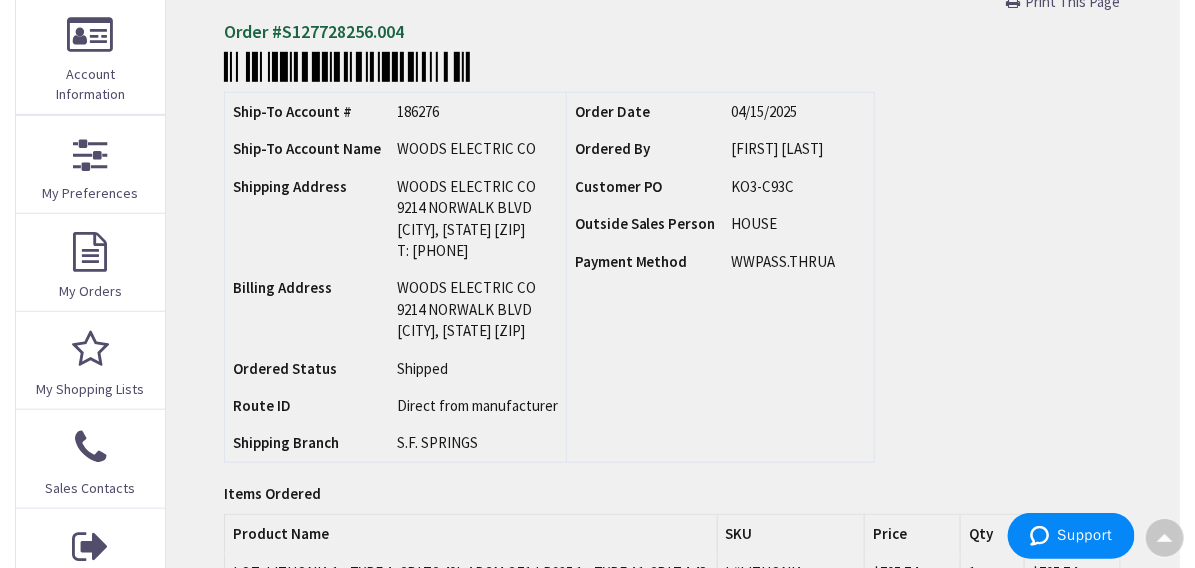 scroll, scrollTop: 0, scrollLeft: 0, axis: both 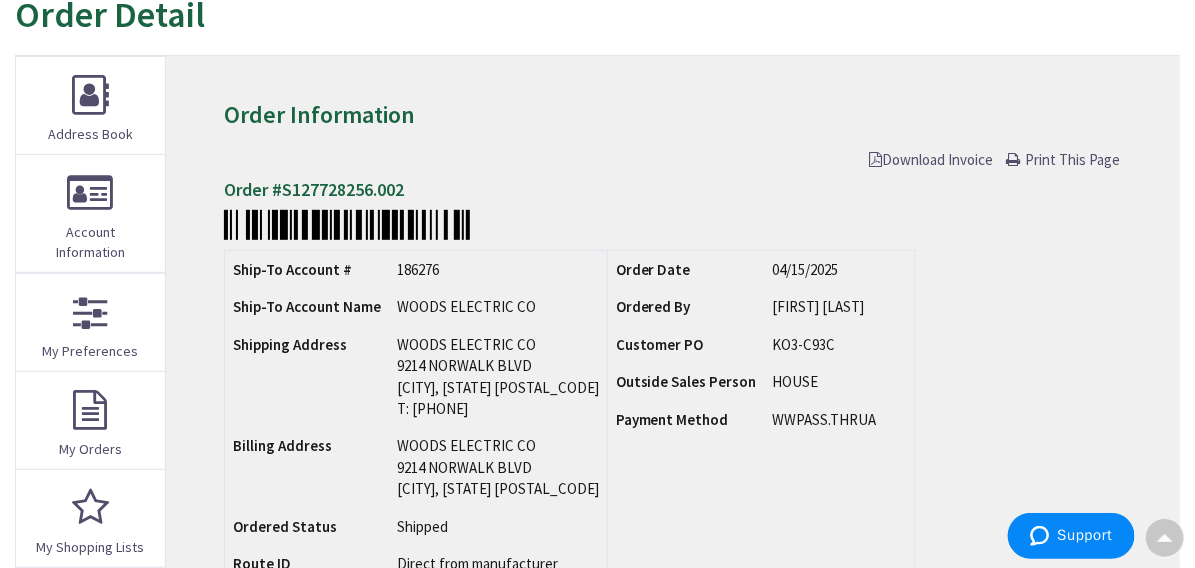 click on "Download Invoice" at bounding box center [932, 159] 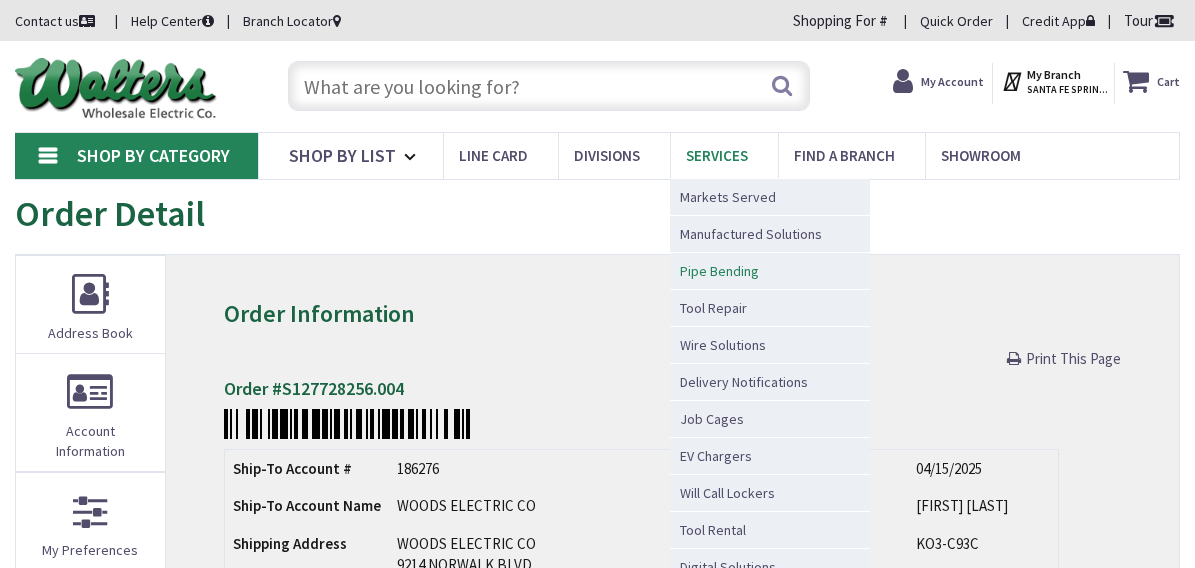 scroll, scrollTop: 0, scrollLeft: 0, axis: both 